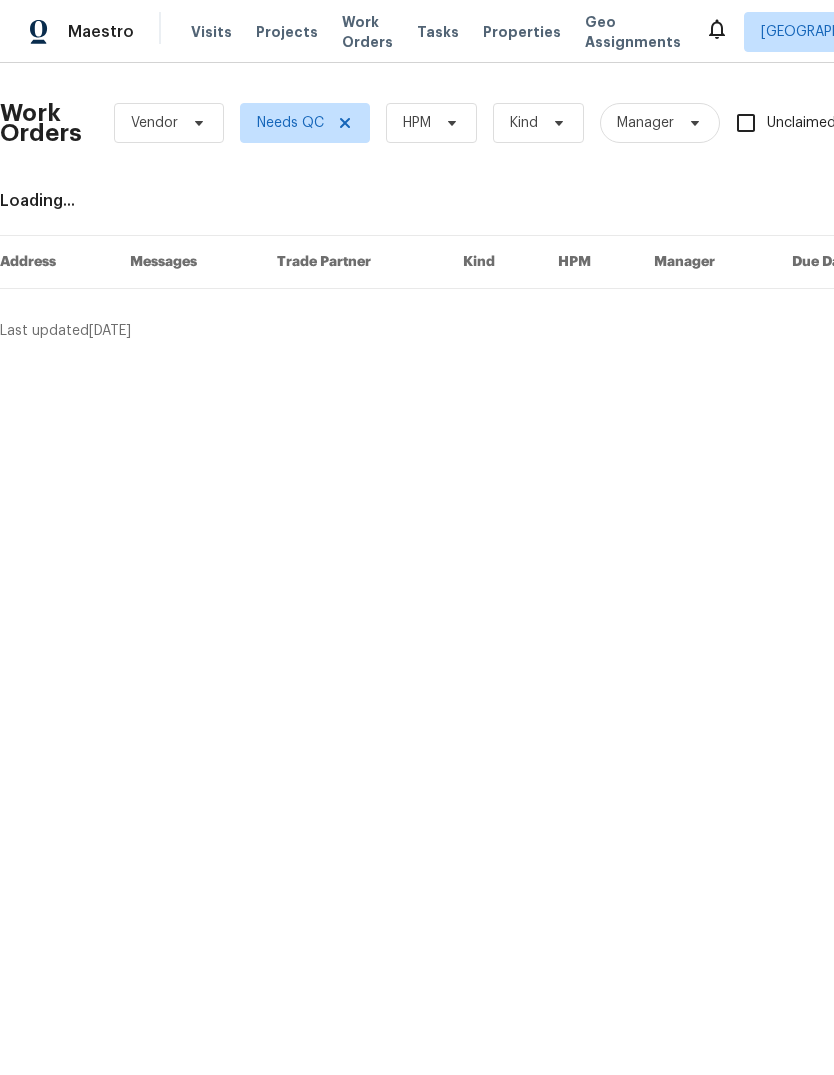 scroll, scrollTop: 0, scrollLeft: 0, axis: both 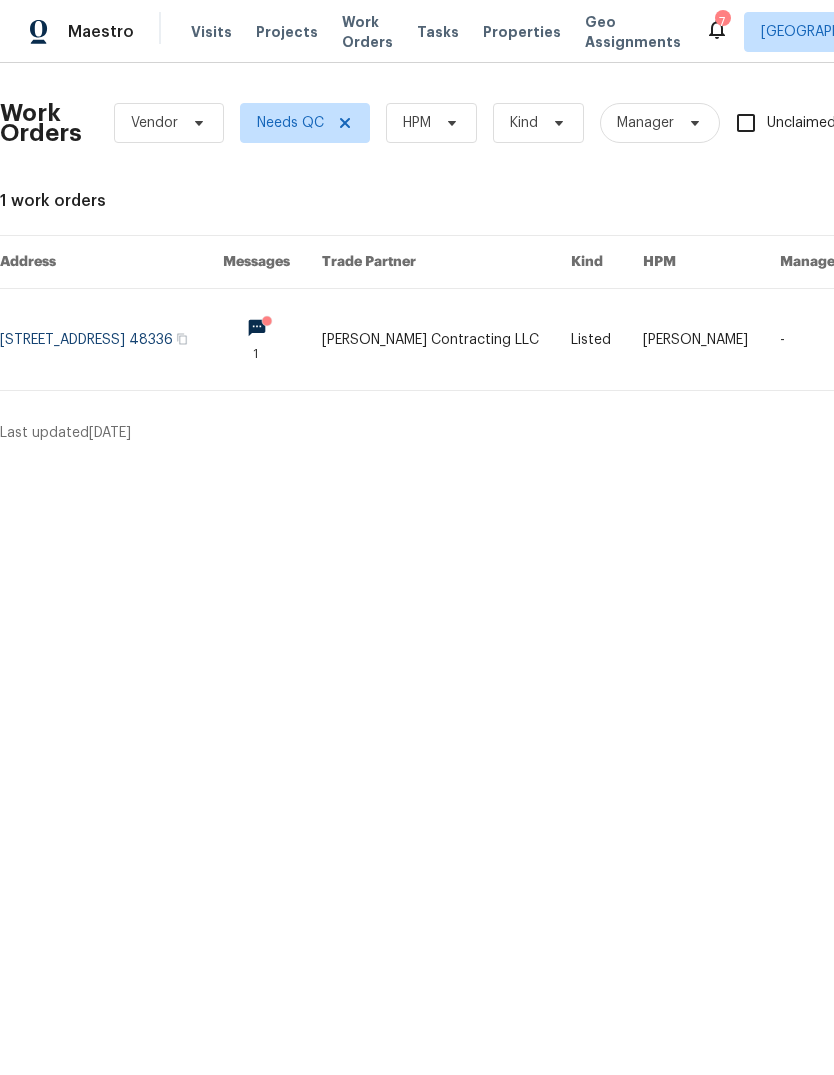 click at bounding box center (111, 339) 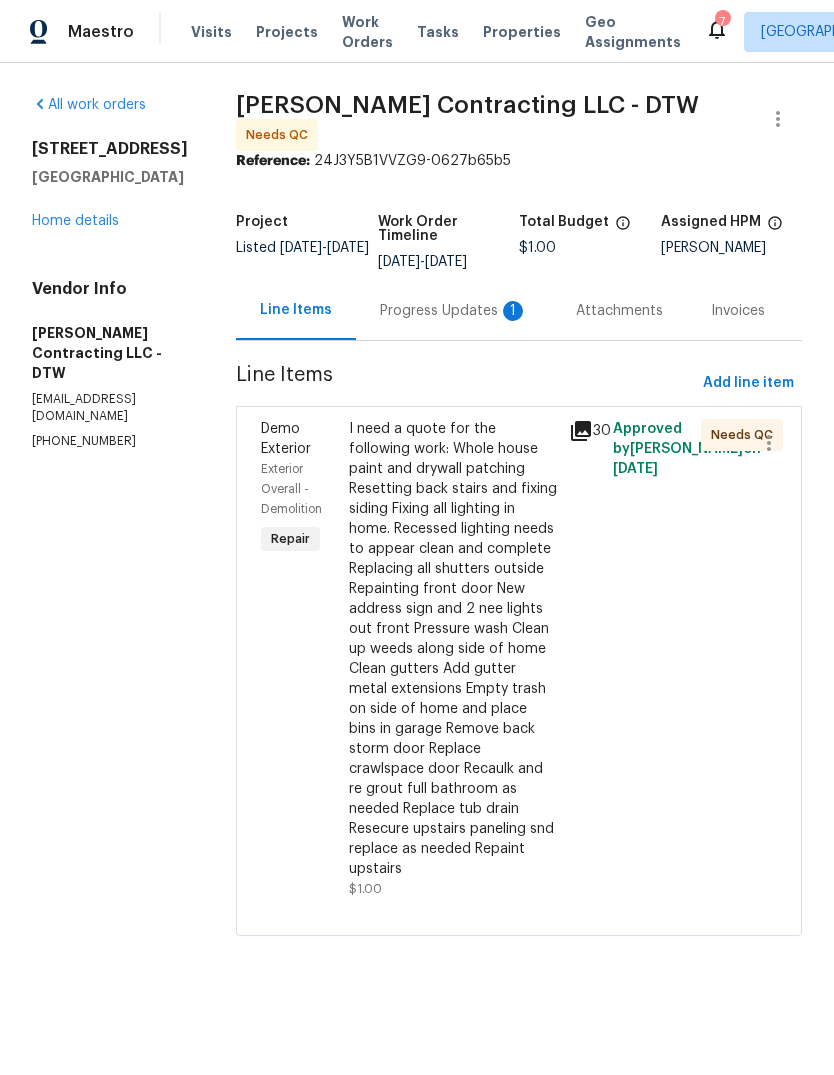 click on "Progress Updates 1" at bounding box center [454, 311] 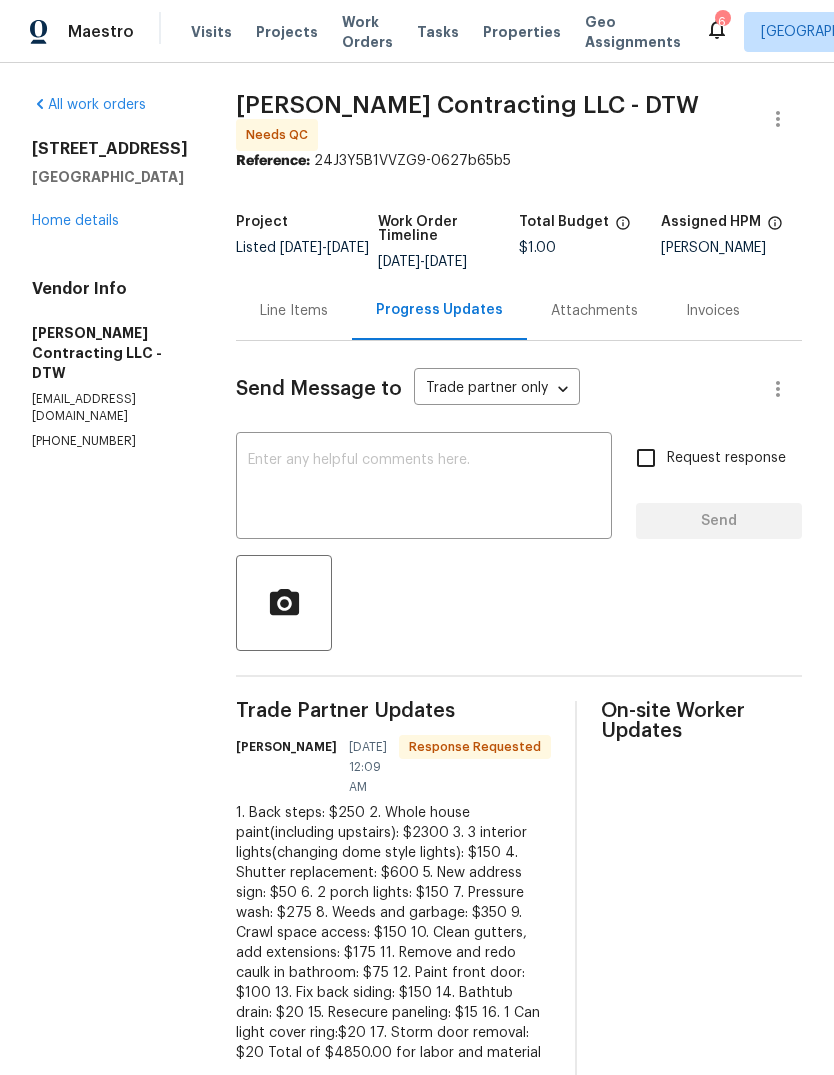 scroll, scrollTop: 75, scrollLeft: 0, axis: vertical 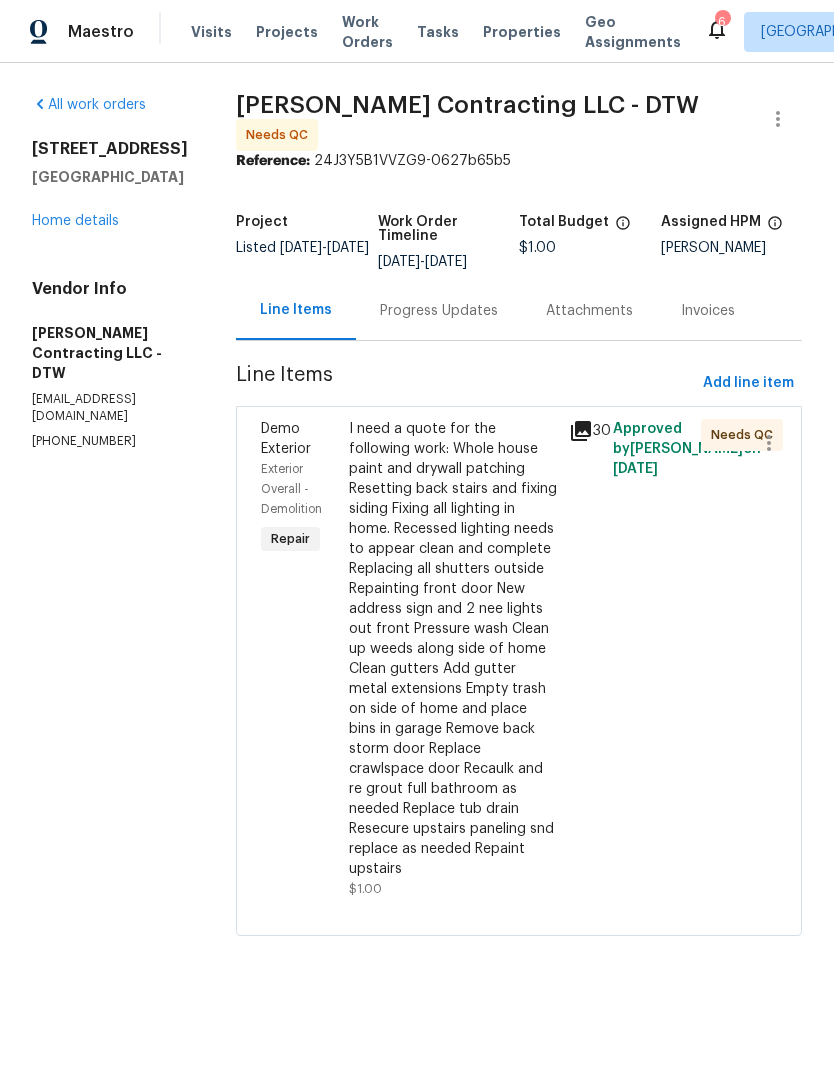 click on "Properties" at bounding box center (522, 32) 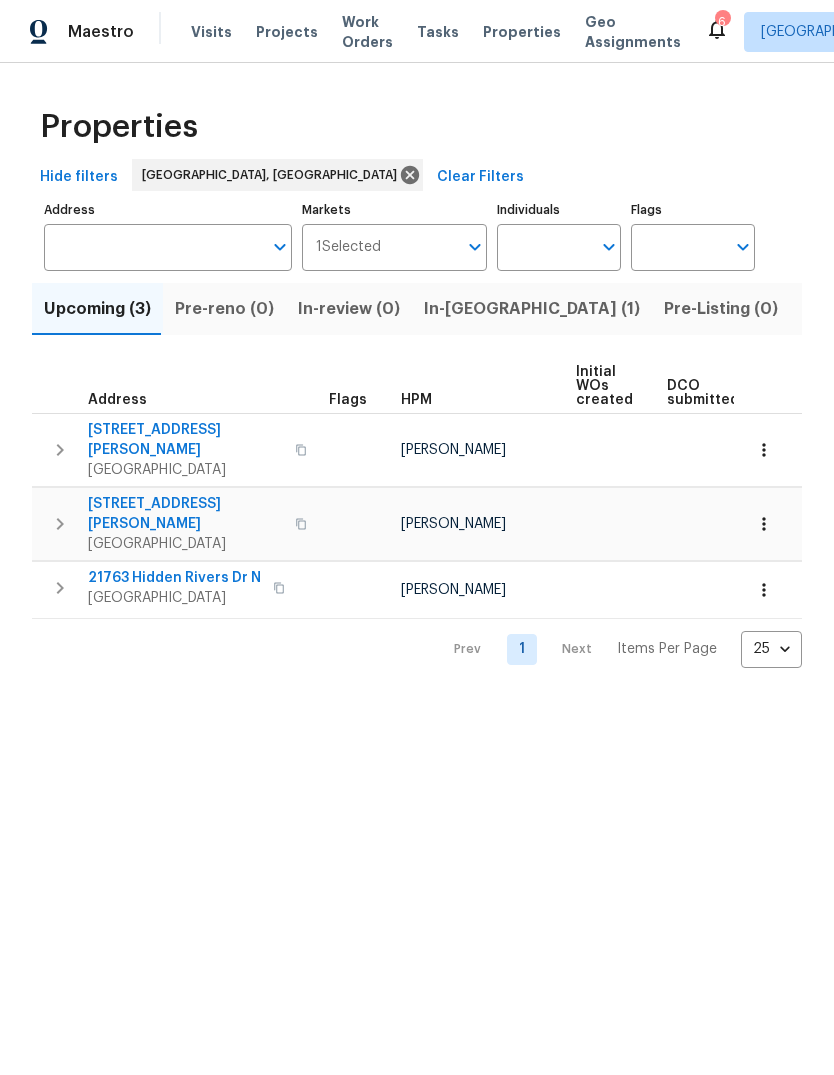 click on "Visits Projects Work Orders Tasks Properties Geo Assignments" at bounding box center [448, 32] 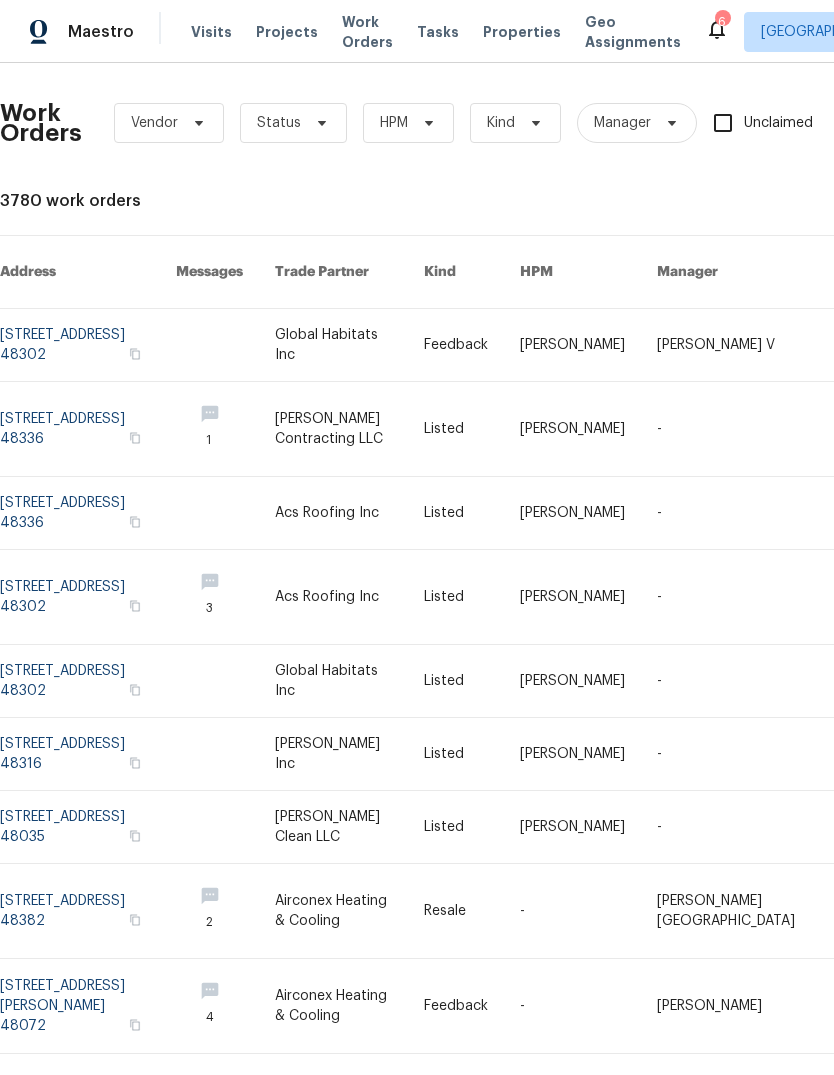 click at bounding box center (88, 681) 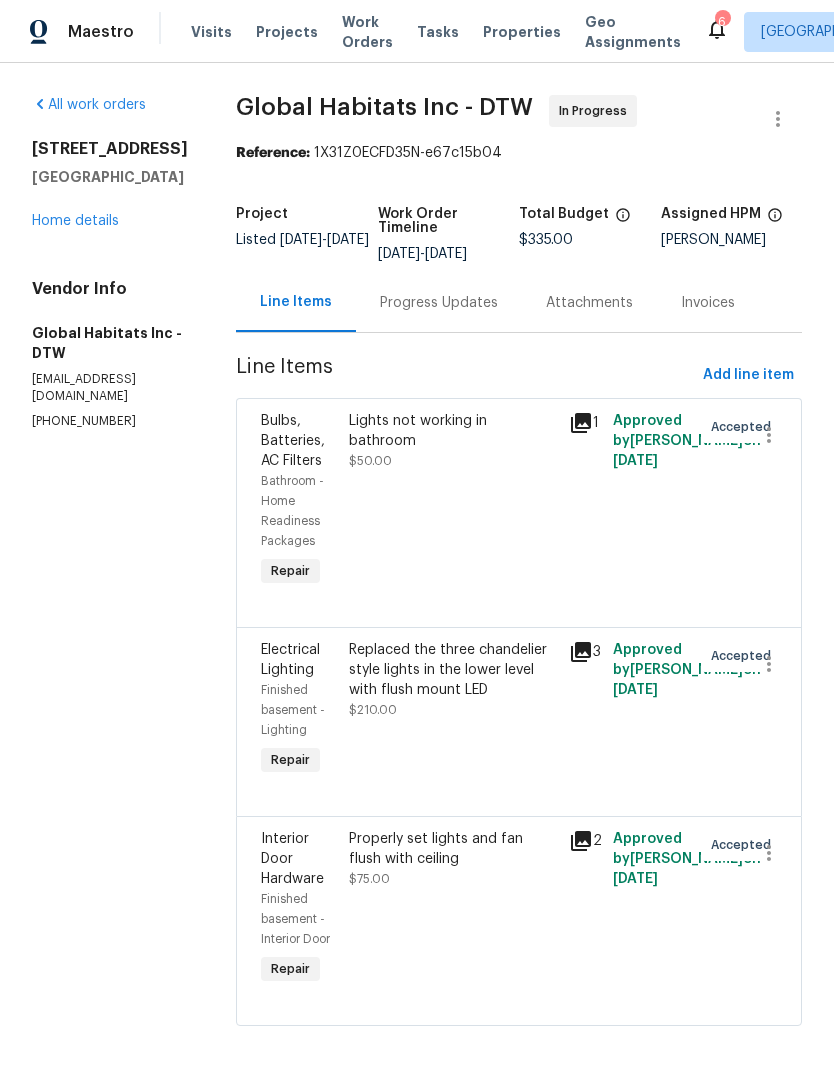 scroll, scrollTop: 17, scrollLeft: 0, axis: vertical 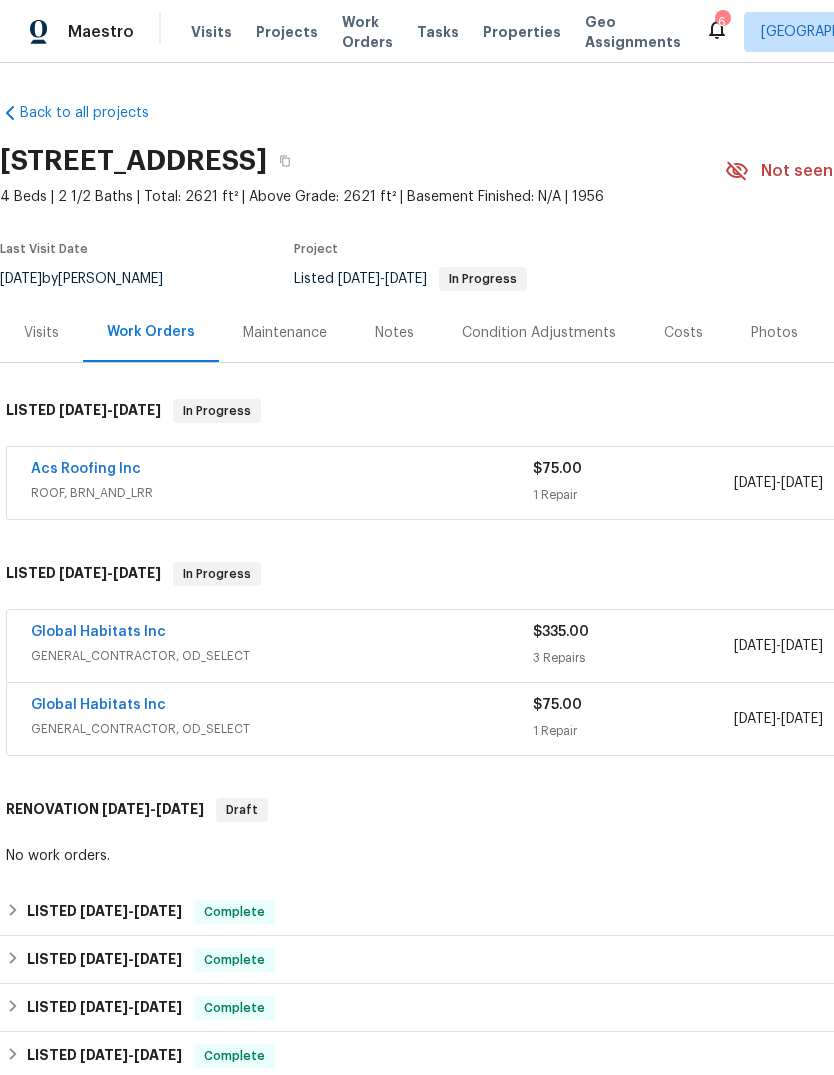 click on "6" at bounding box center [722, 22] 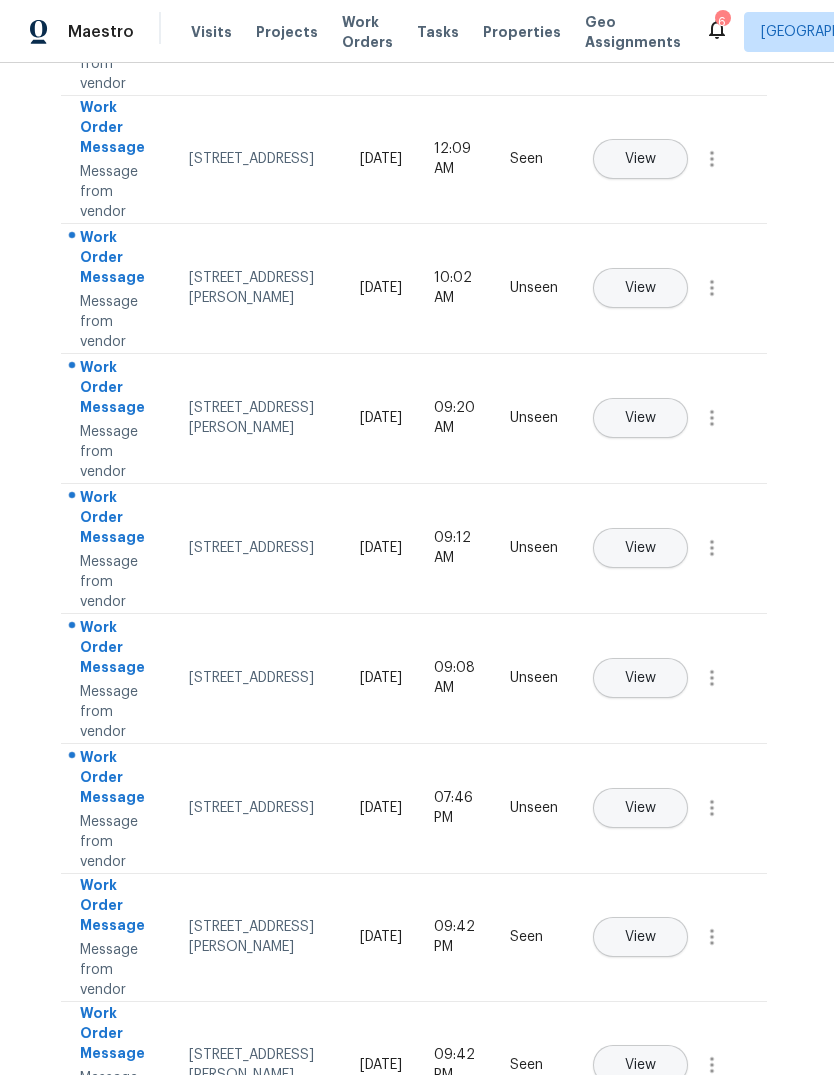 scroll, scrollTop: 290, scrollLeft: 4, axis: both 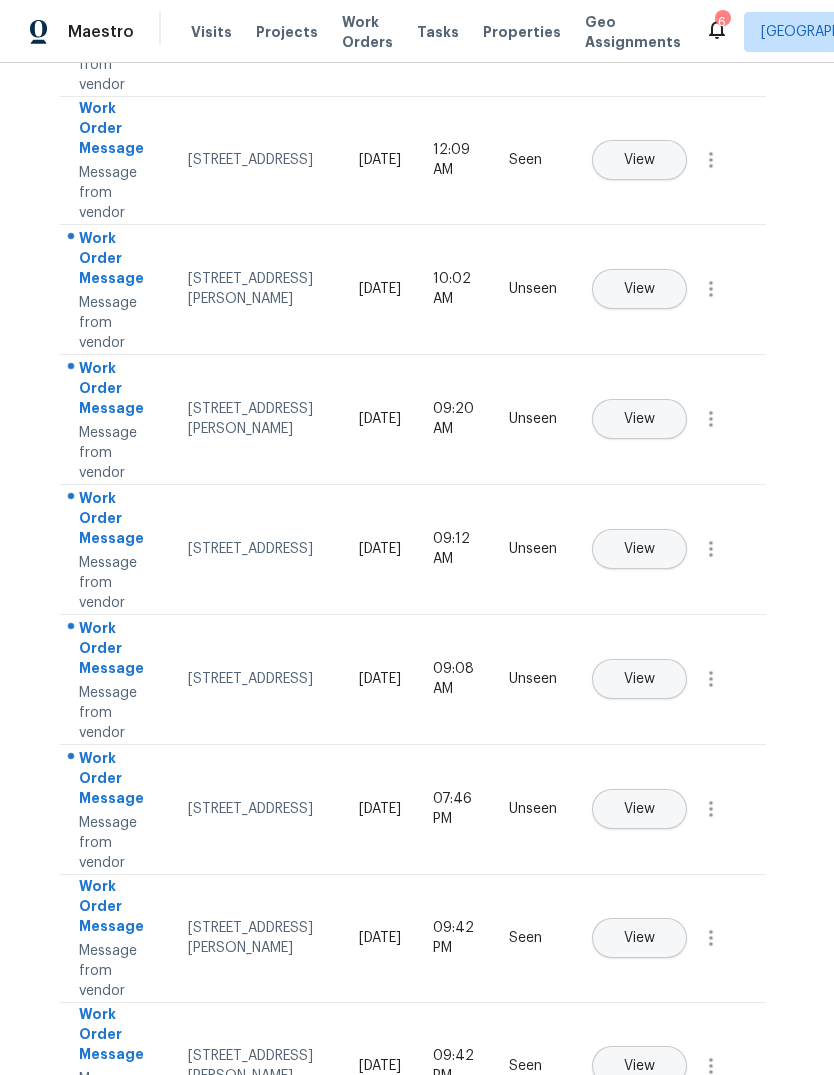 click on "View" at bounding box center (639, 419) 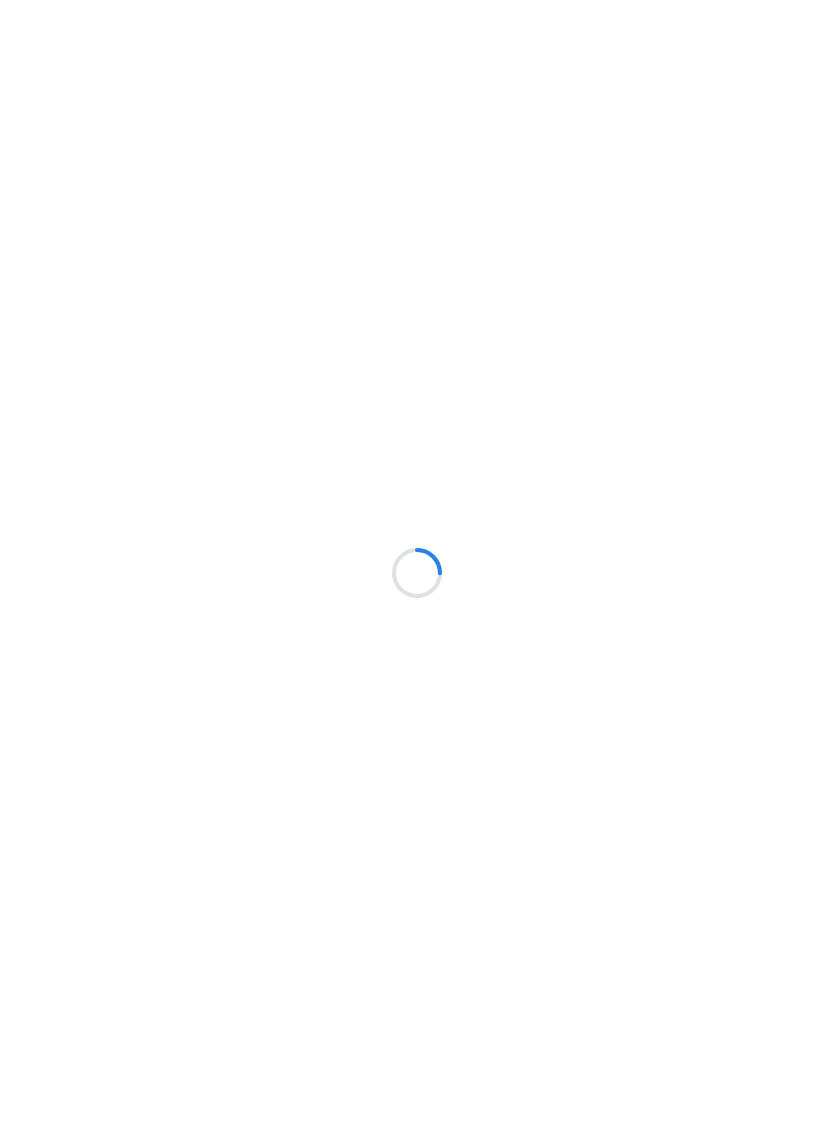 scroll, scrollTop: 0, scrollLeft: 0, axis: both 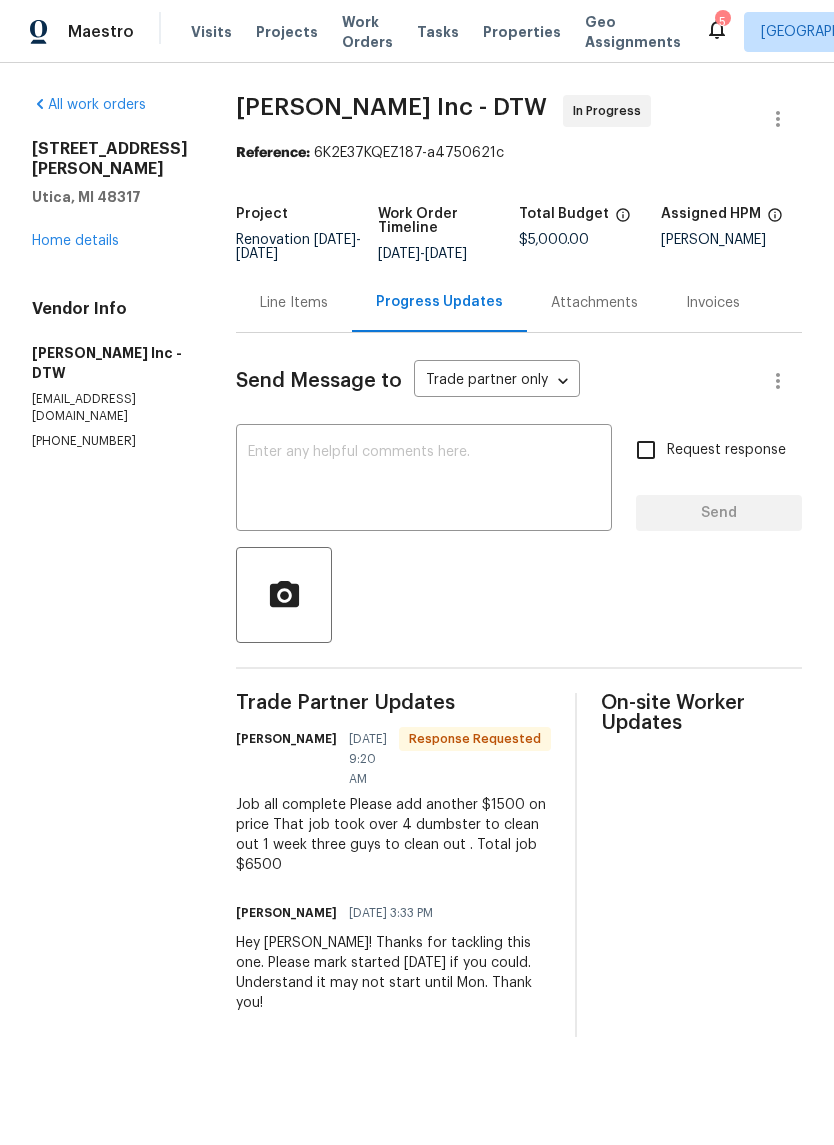 click on "Line Items" at bounding box center [294, 303] 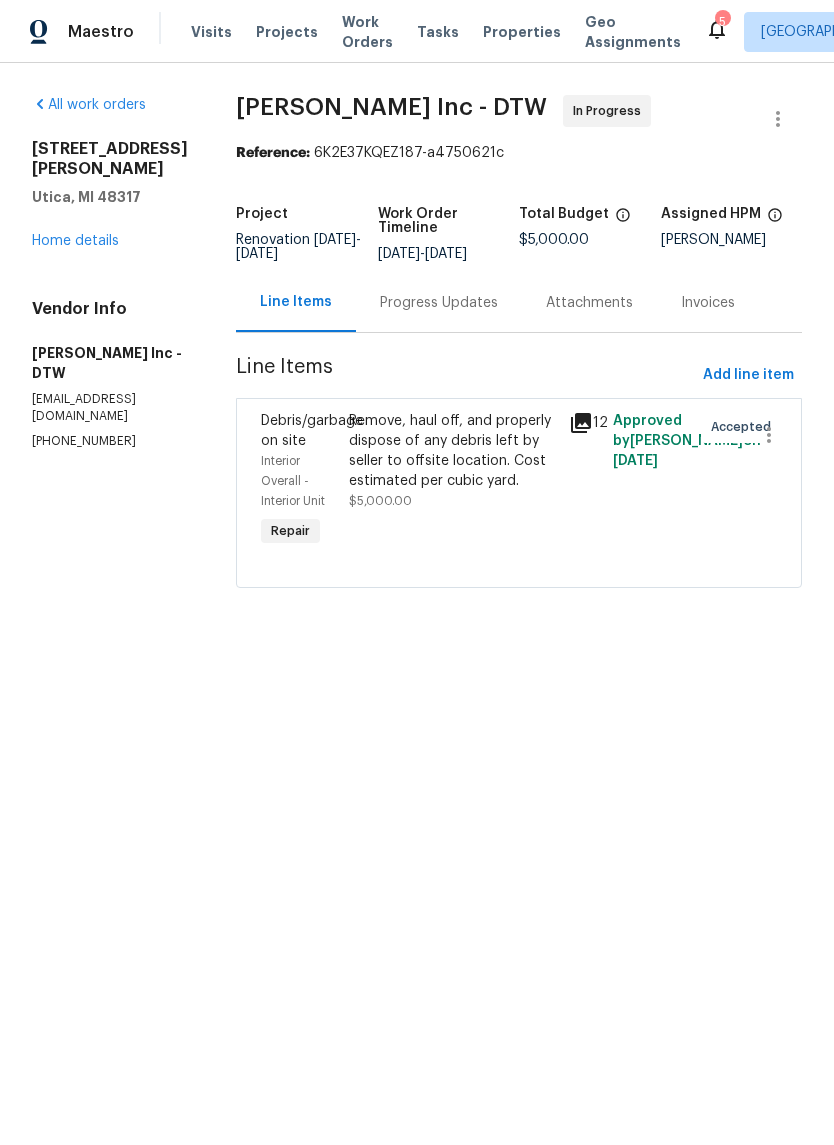 click on "Remove, haul off, and properly dispose of any debris left by seller to offsite location. Cost estimated per cubic yard." at bounding box center [453, 451] 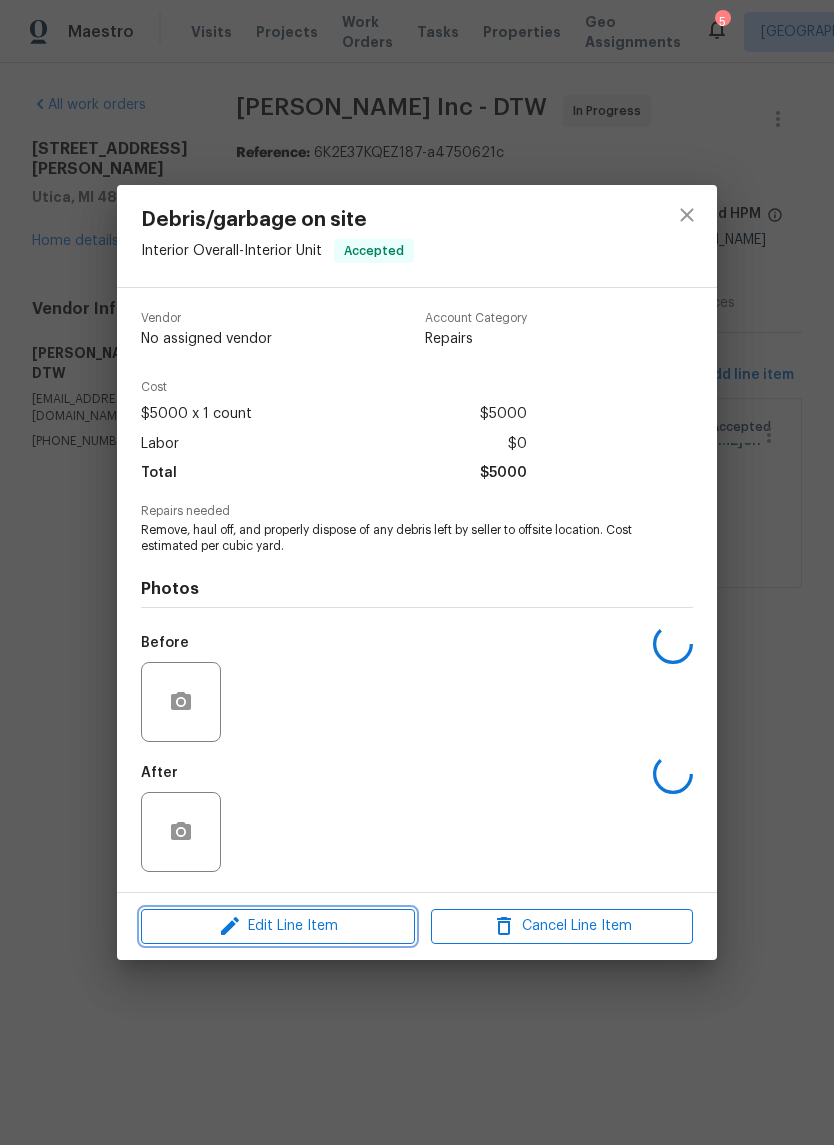 click on "Edit Line Item" at bounding box center [278, 926] 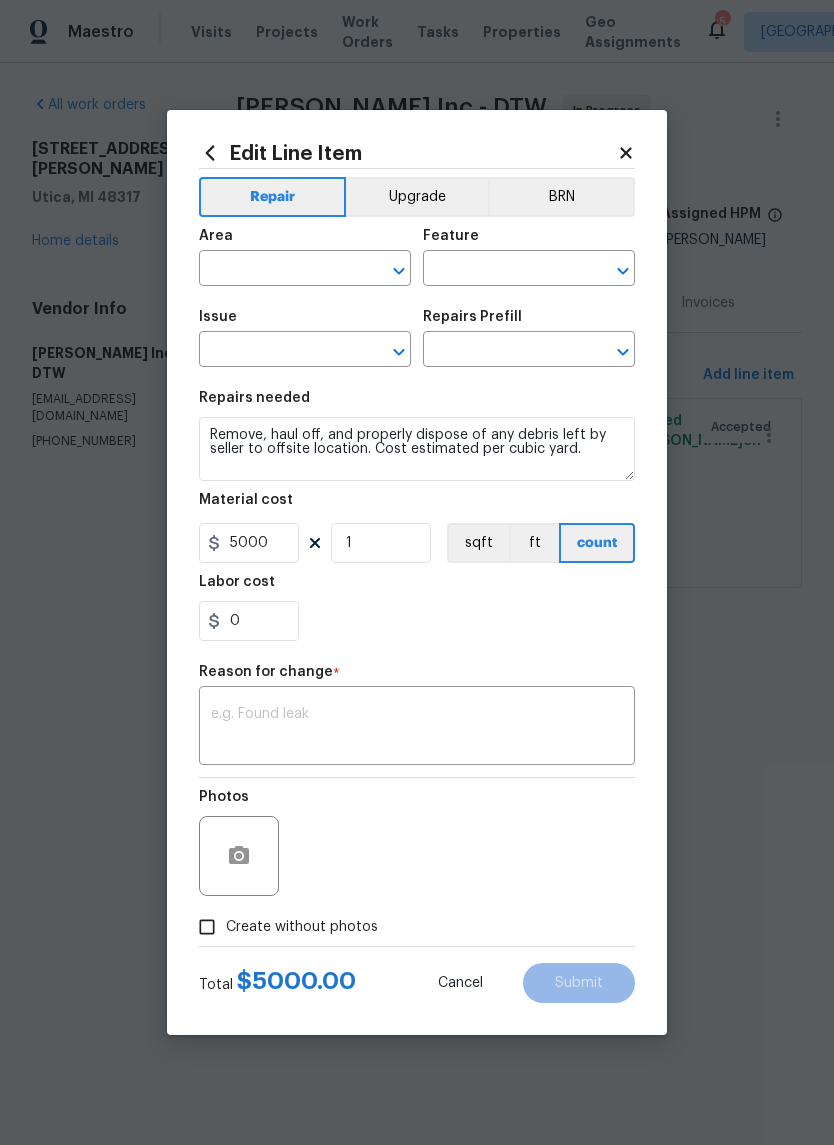 type on "Interior Overall" 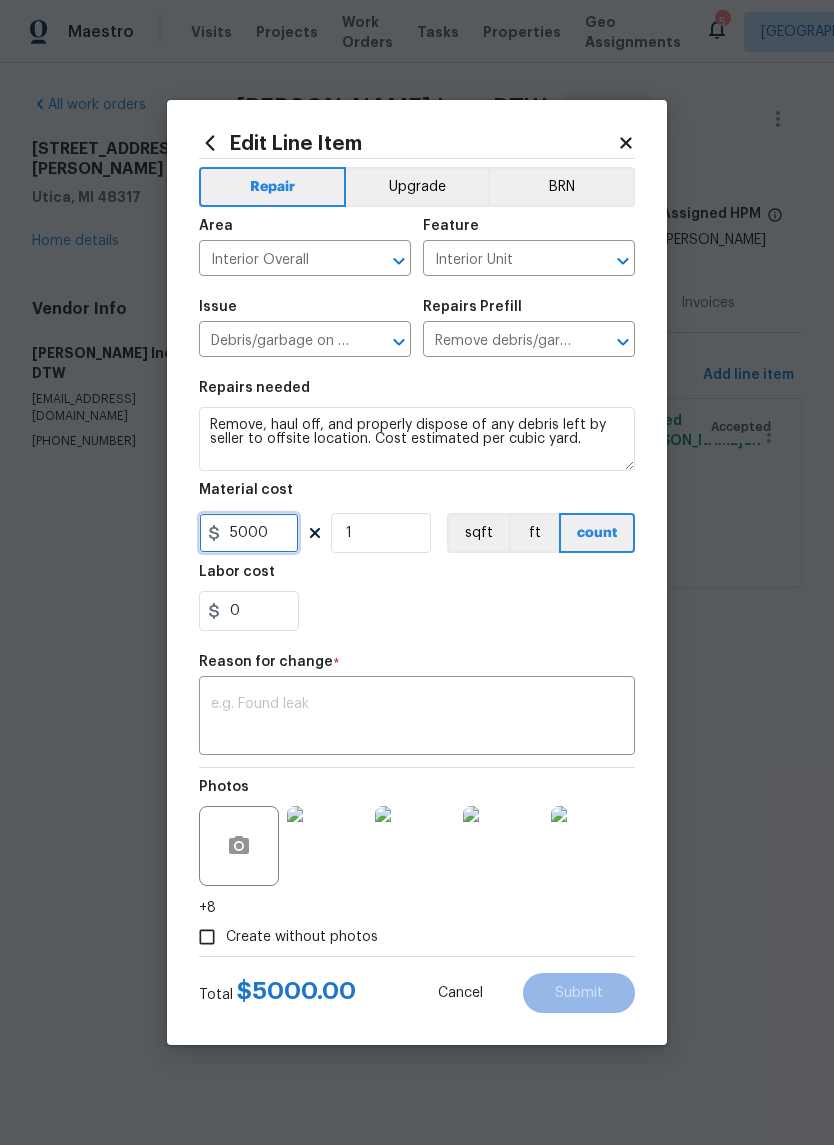 click on "5000" at bounding box center [249, 533] 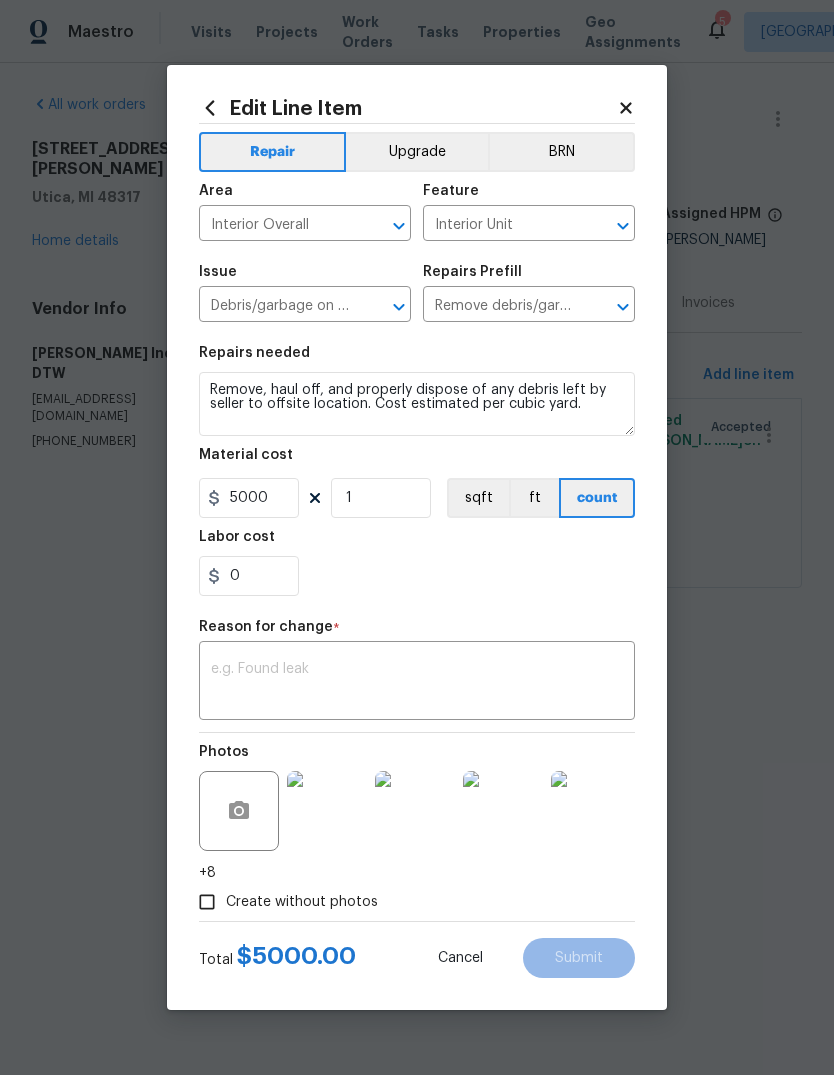 click on "Labor cost" at bounding box center (417, 543) 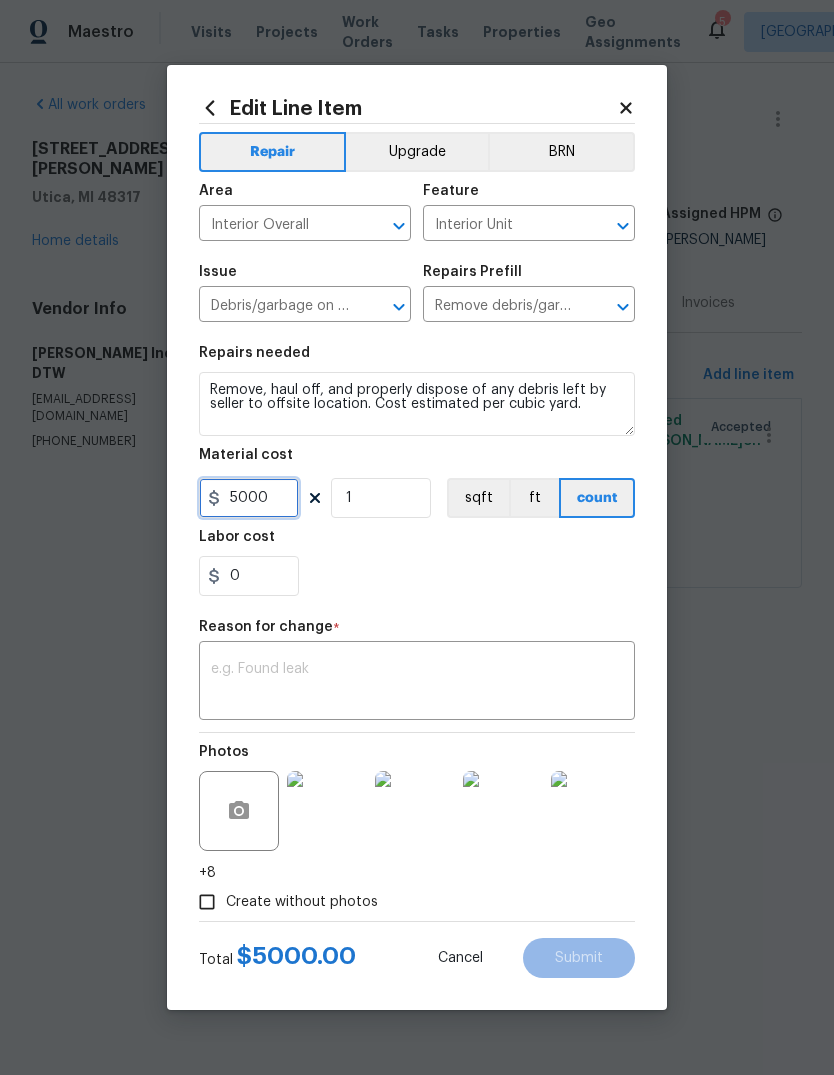 click on "5000" at bounding box center (249, 498) 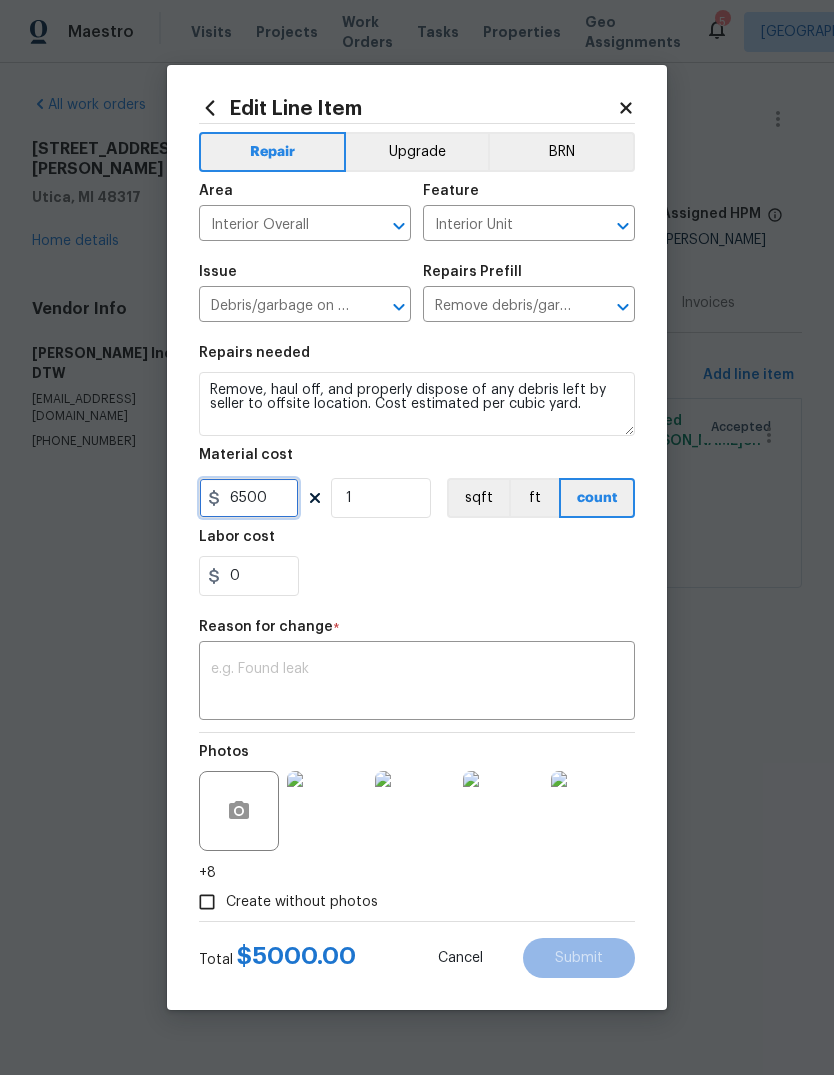 type on "6500" 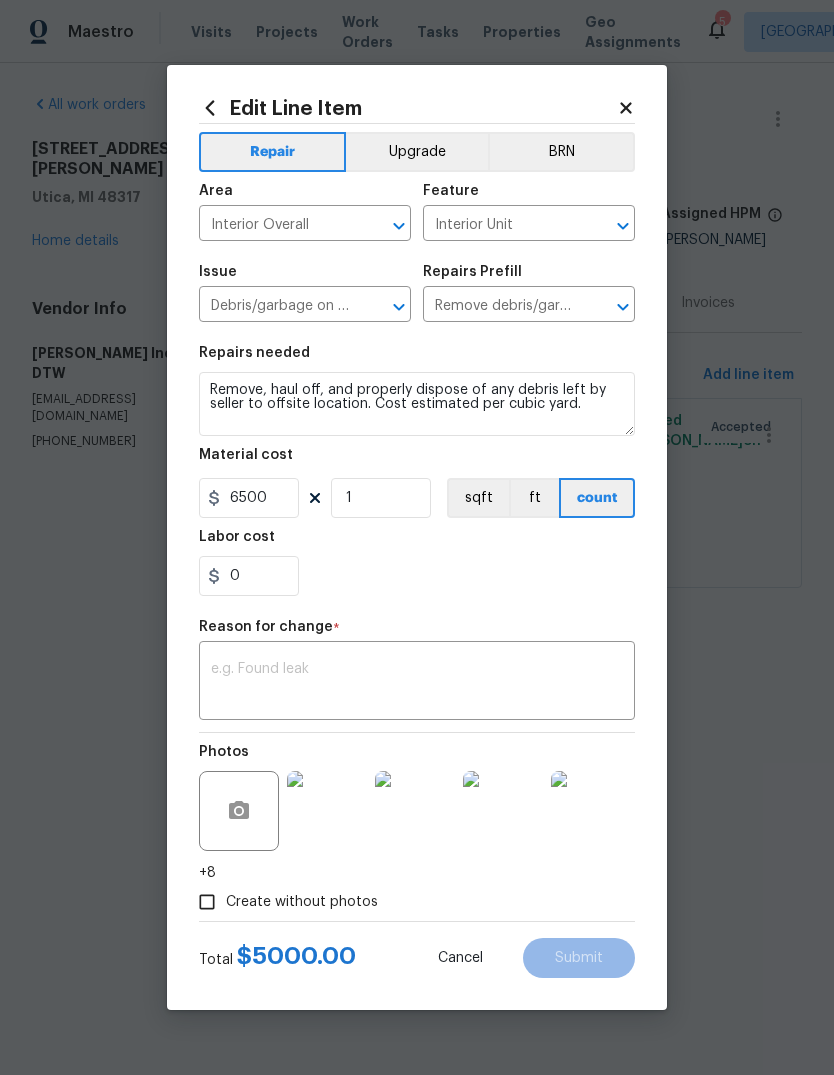 click on "0" at bounding box center [417, 576] 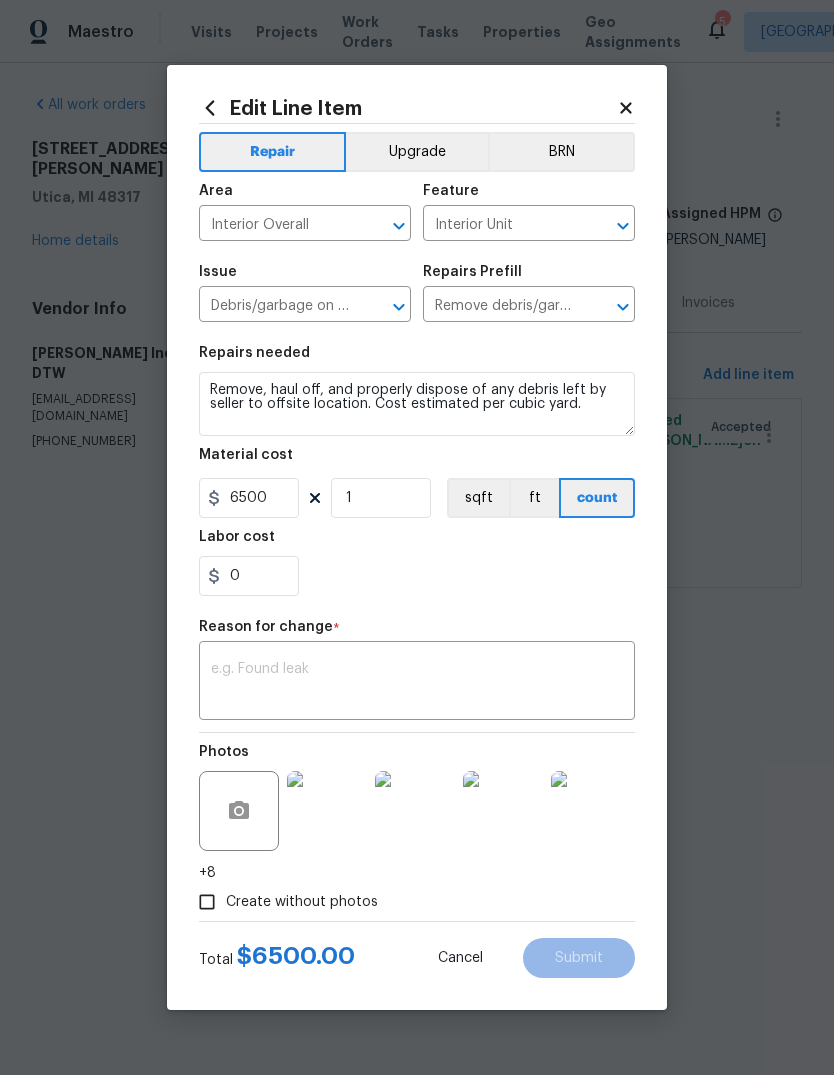 click at bounding box center (417, 683) 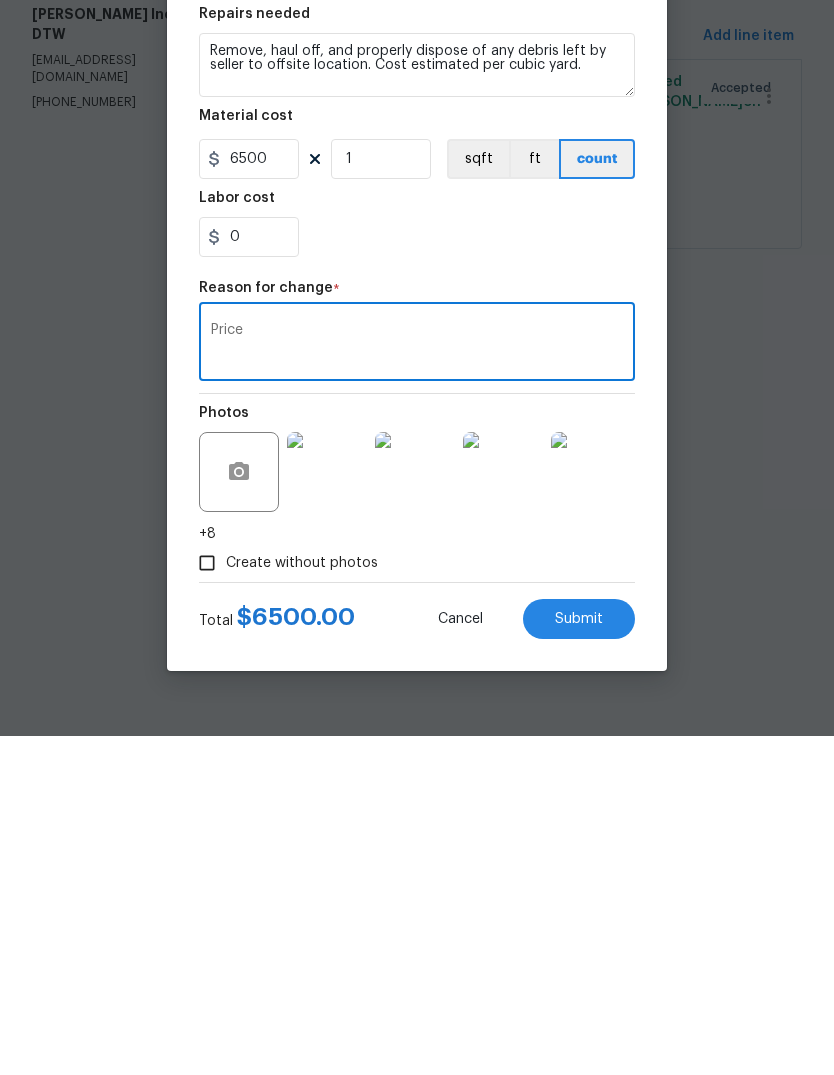 type on "Price" 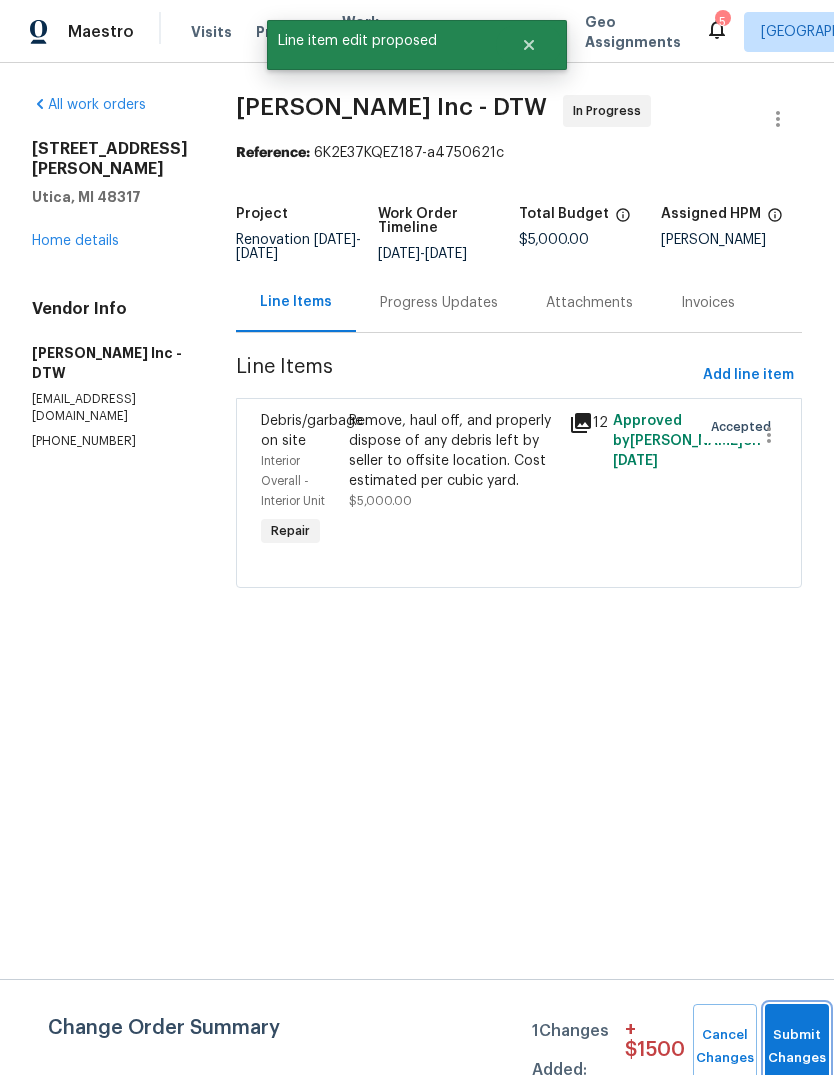 click on "Submit Changes" at bounding box center (797, 1047) 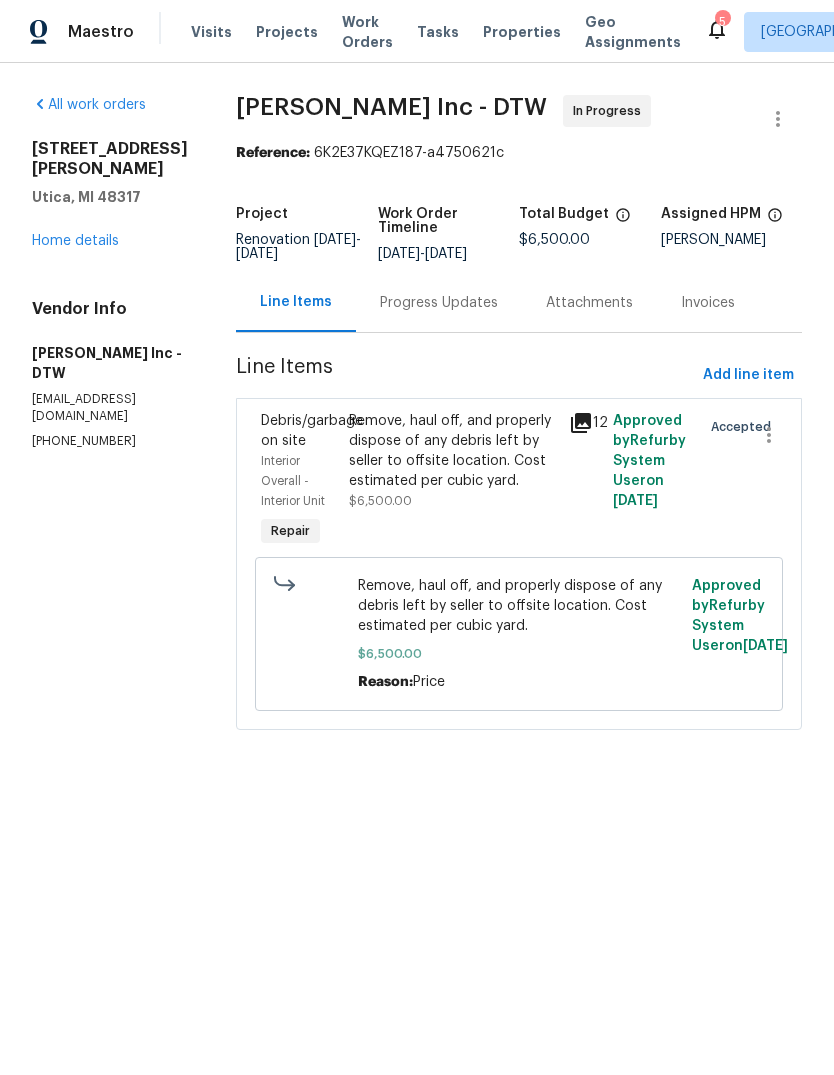 click on "Home details" at bounding box center (75, 241) 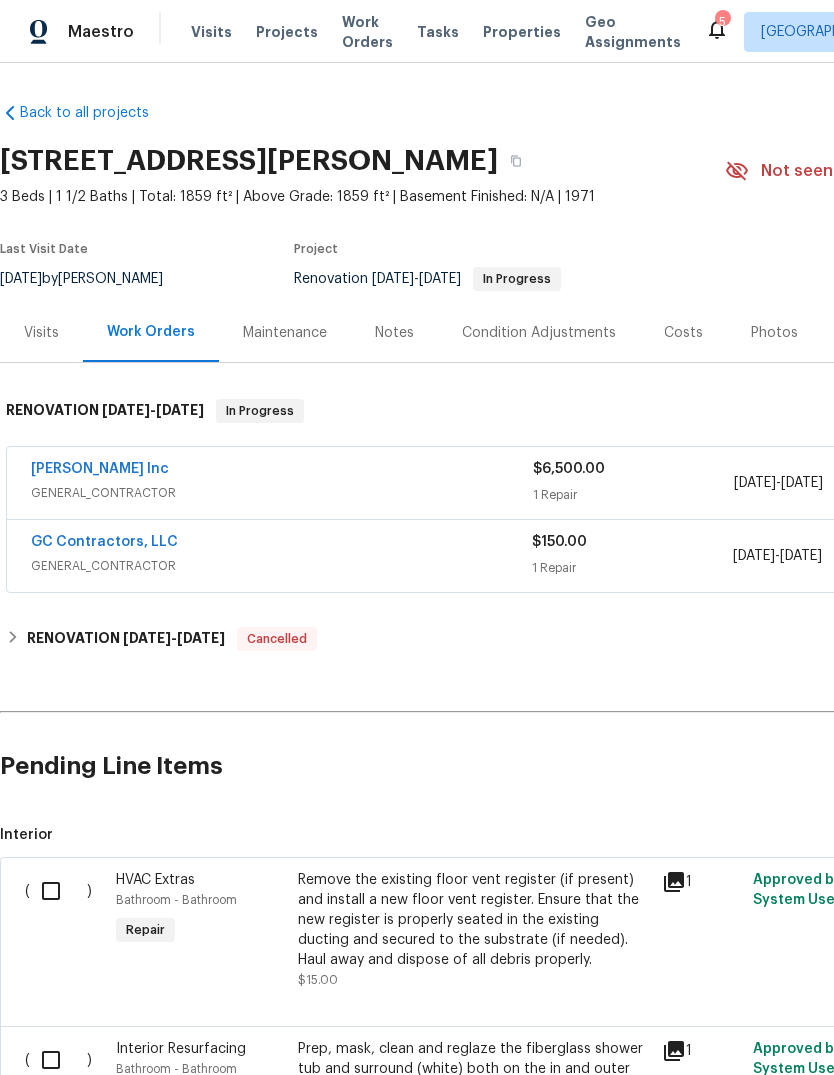 click on "Notes" at bounding box center (394, 332) 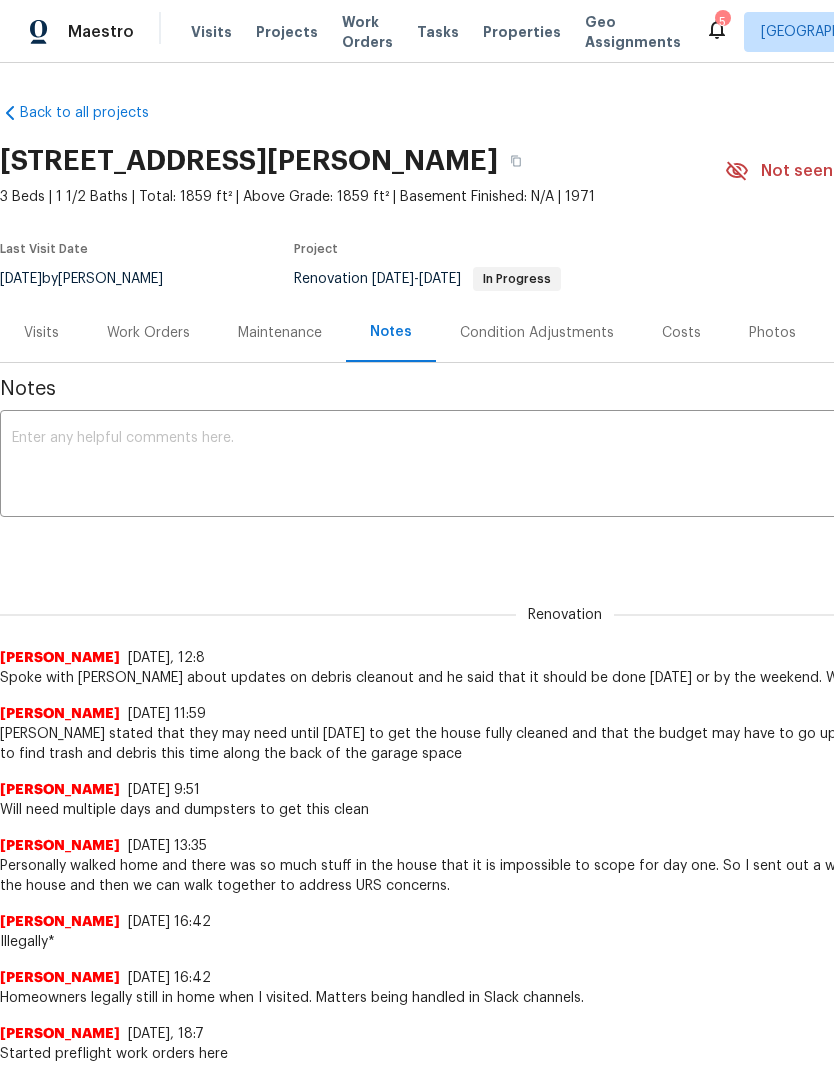 scroll, scrollTop: 0, scrollLeft: 0, axis: both 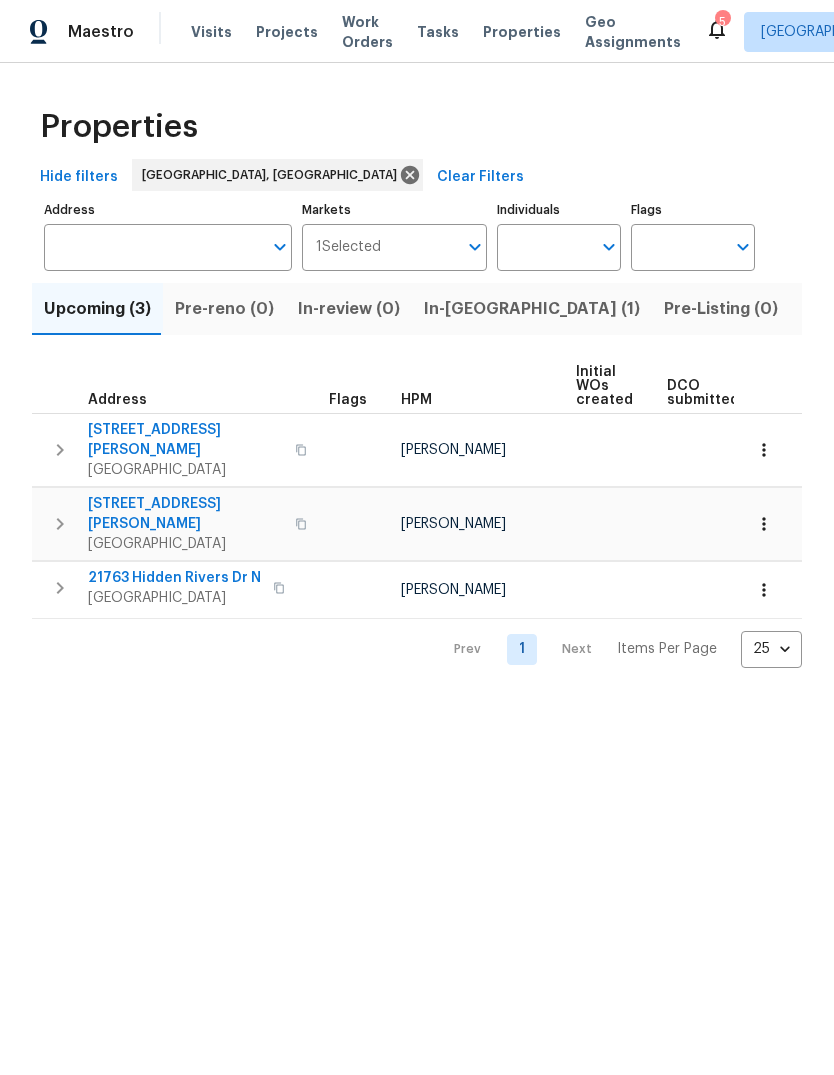 click on "Properties" at bounding box center [522, 32] 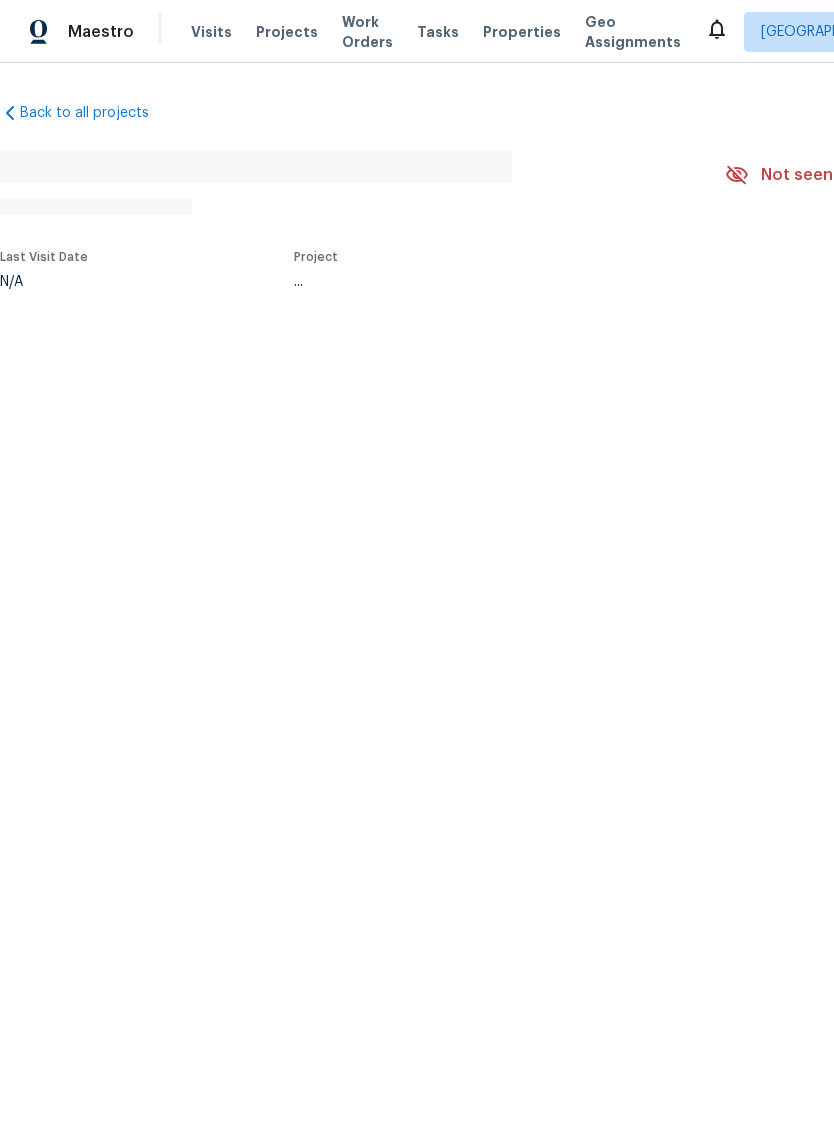 scroll, scrollTop: 0, scrollLeft: 0, axis: both 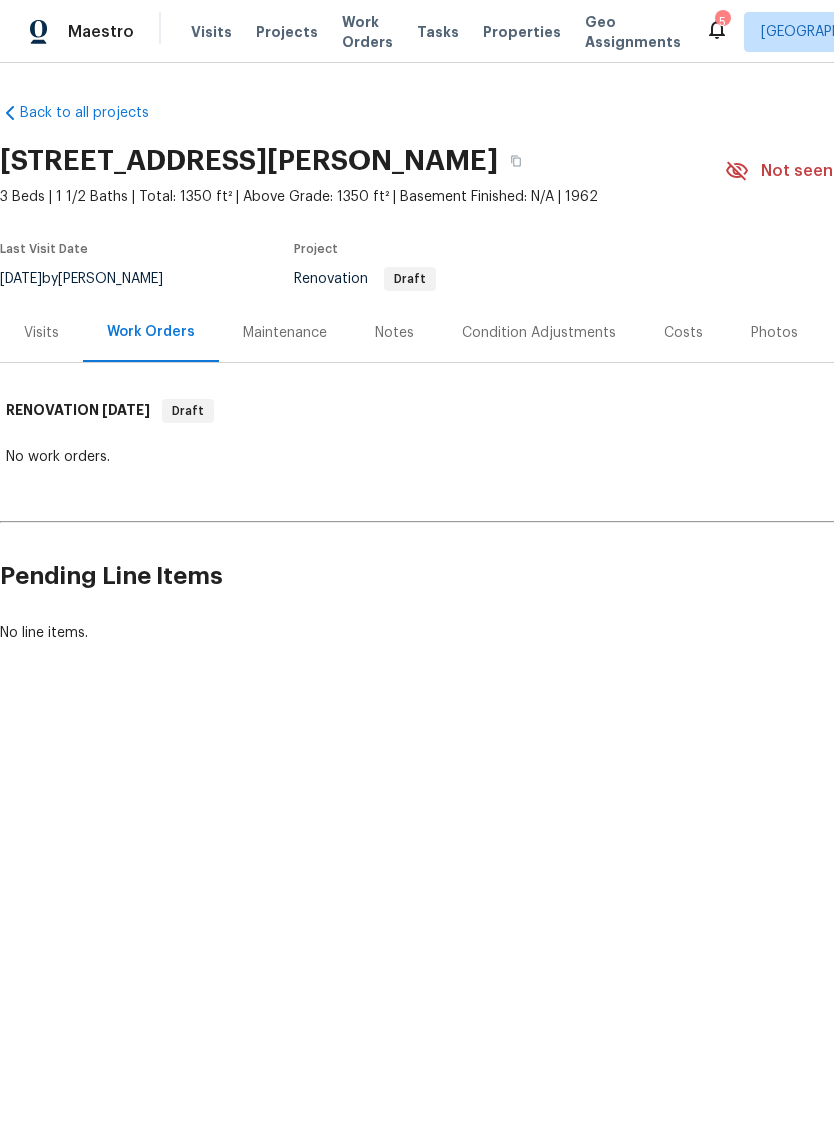 click on "Visits" at bounding box center [41, 333] 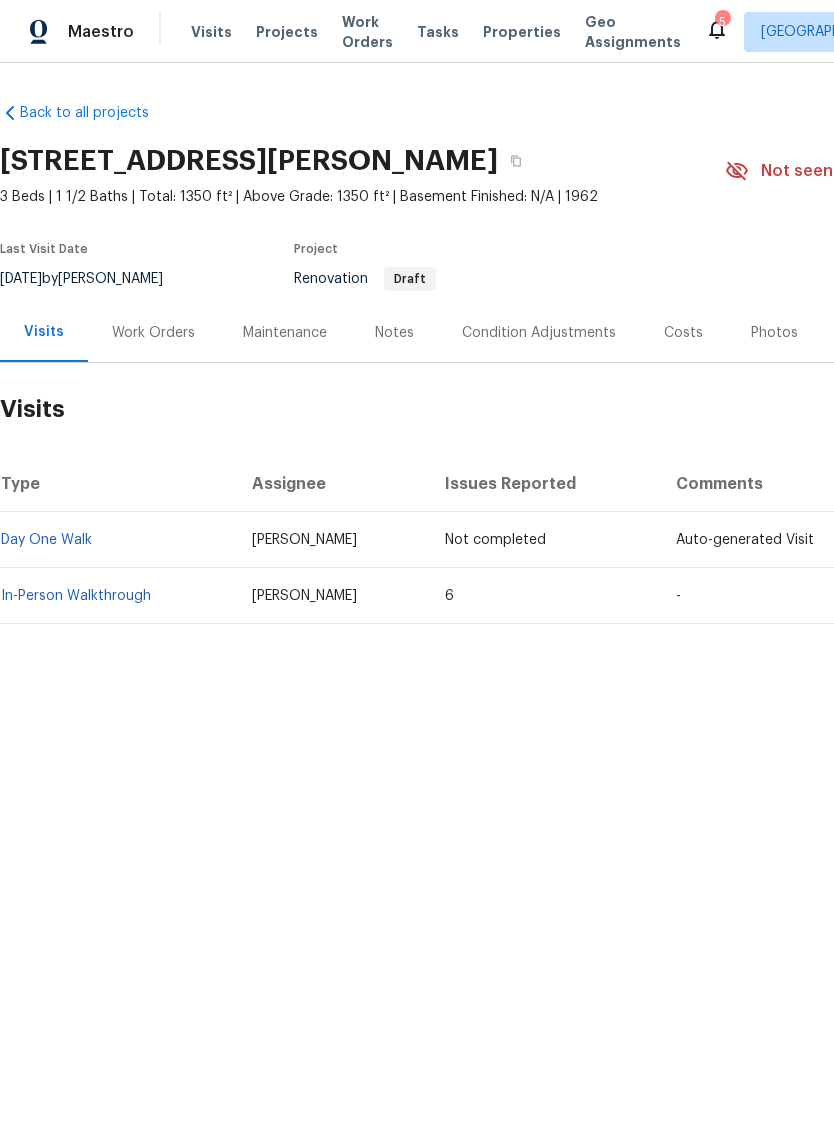 click on "In-Person Walkthrough" at bounding box center (76, 596) 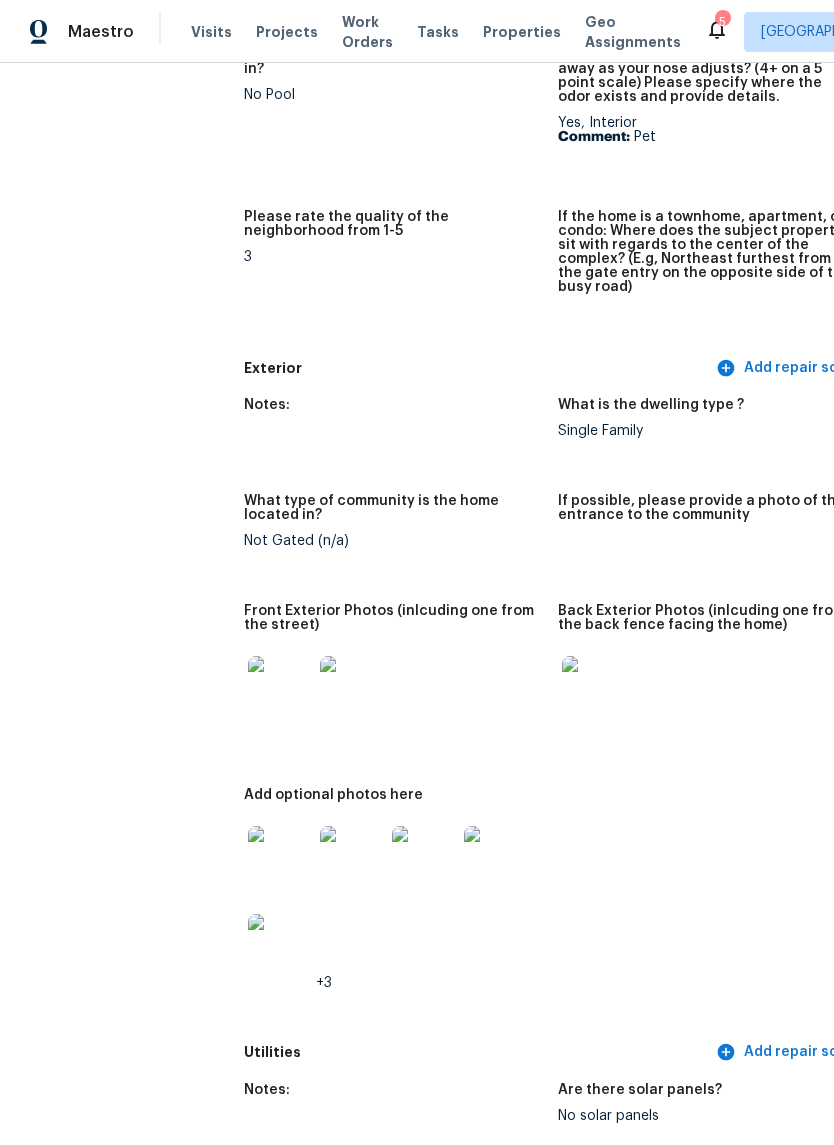 scroll, scrollTop: 570, scrollLeft: 0, axis: vertical 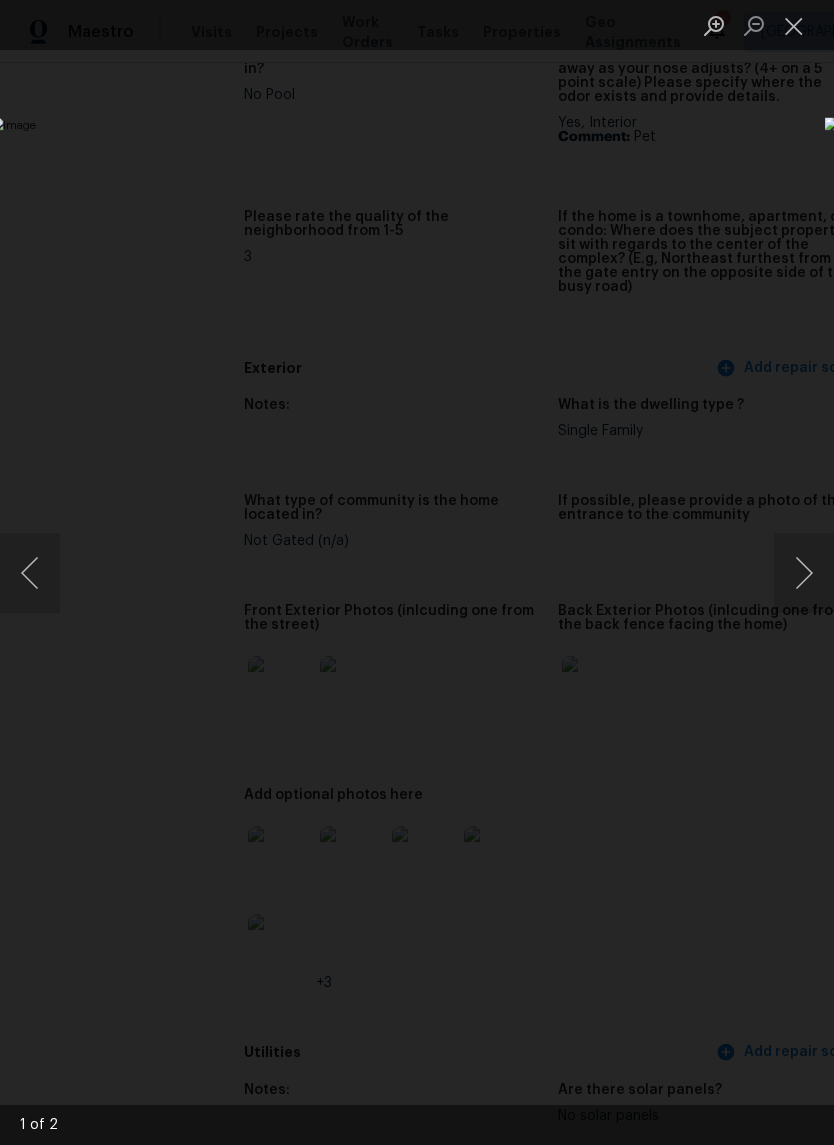 click at bounding box center [804, 573] 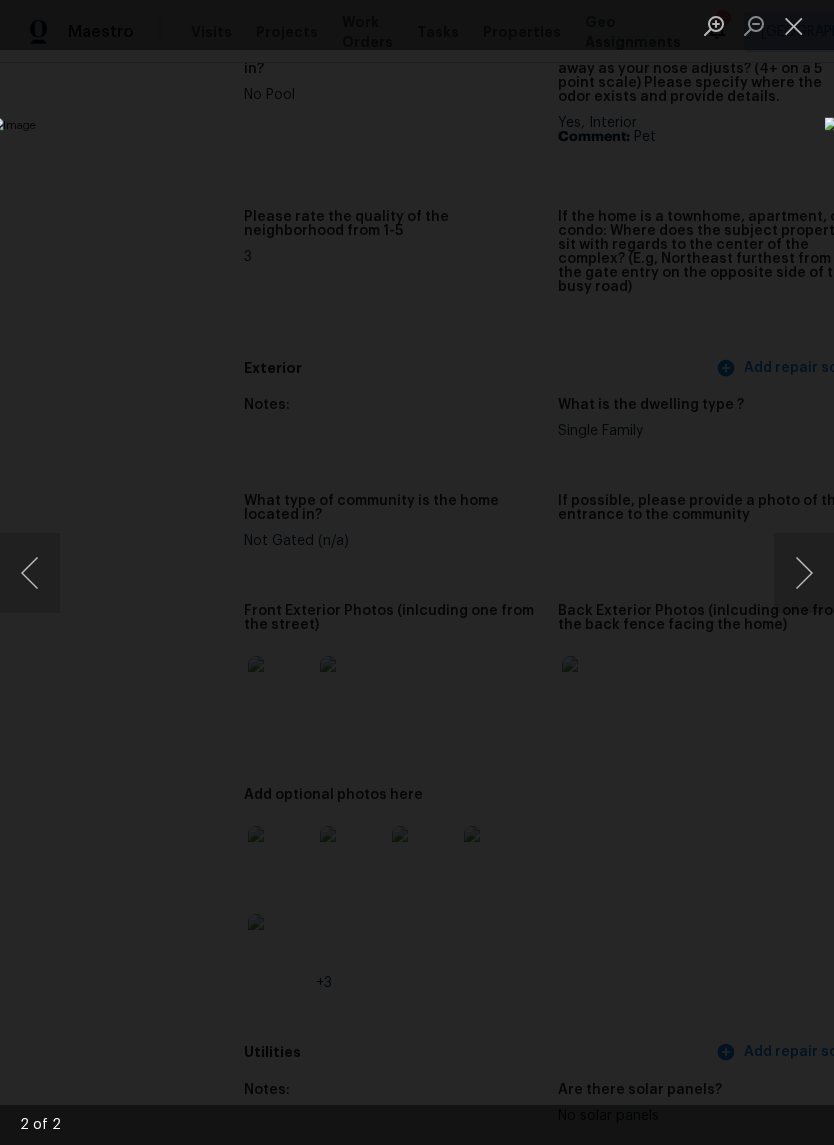 click at bounding box center (804, 573) 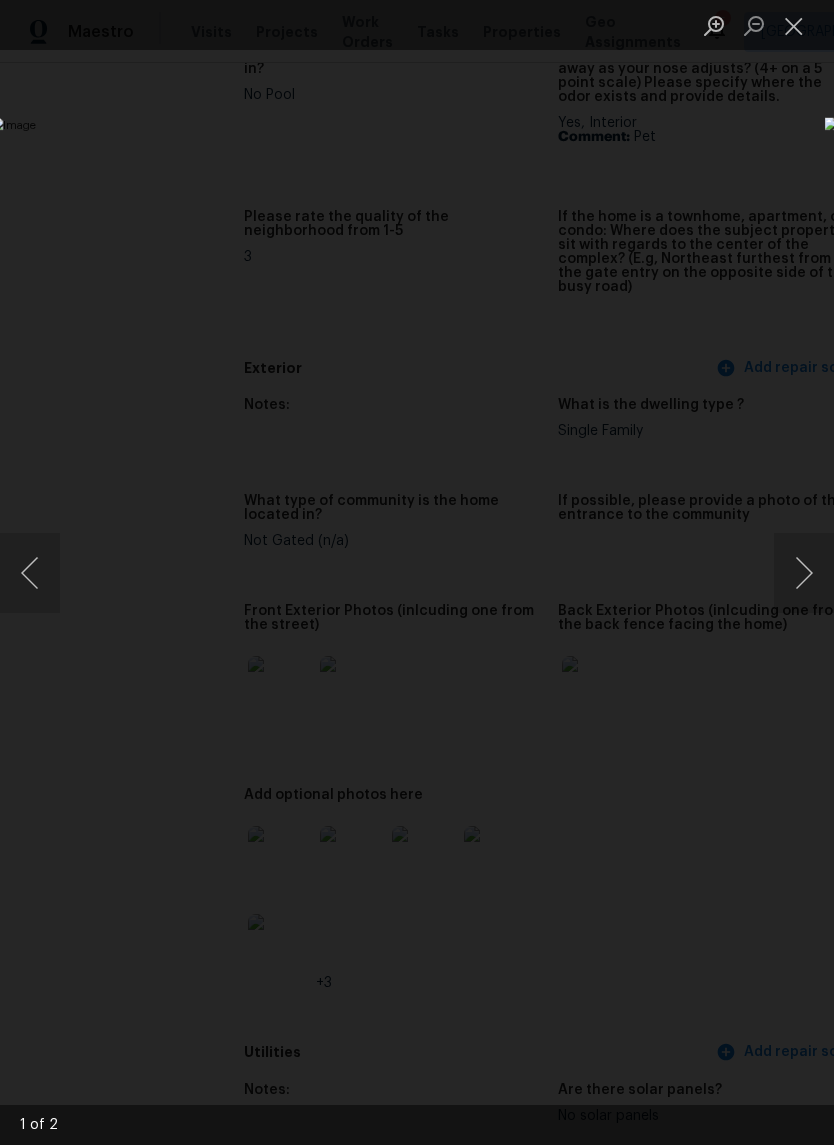 click at bounding box center [794, 25] 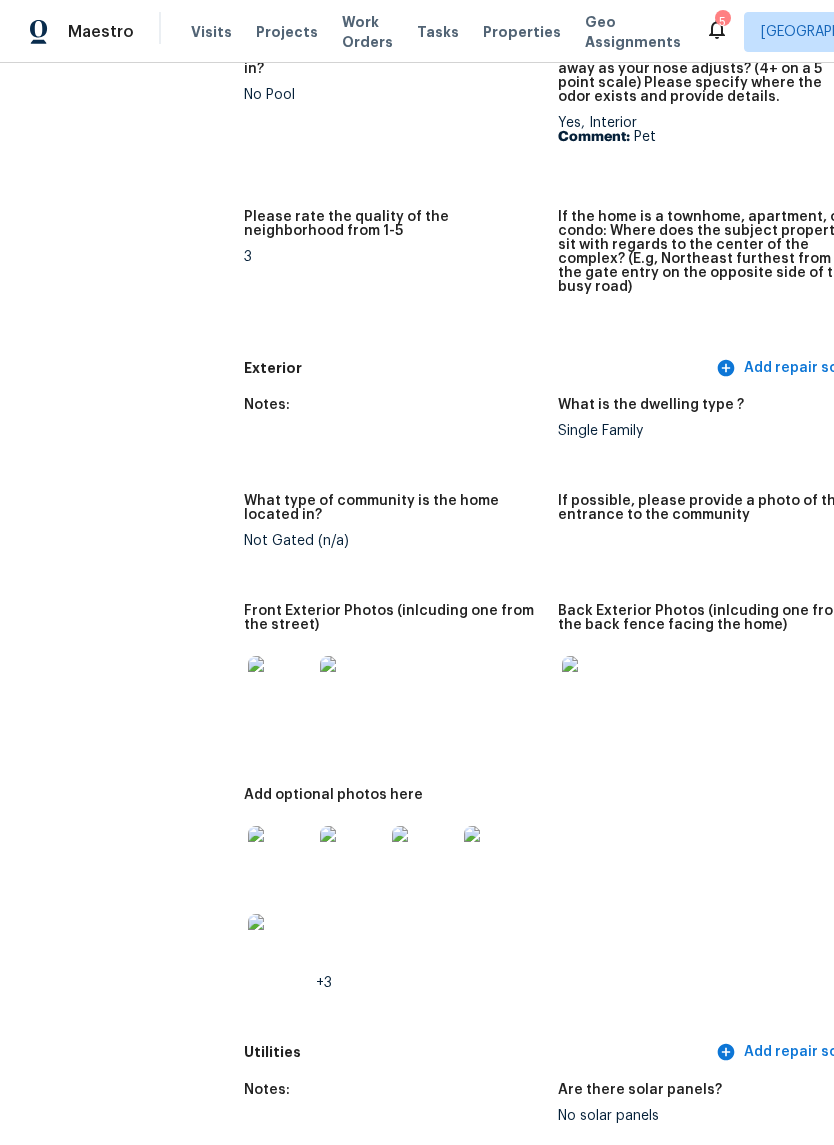 click at bounding box center [280, 858] 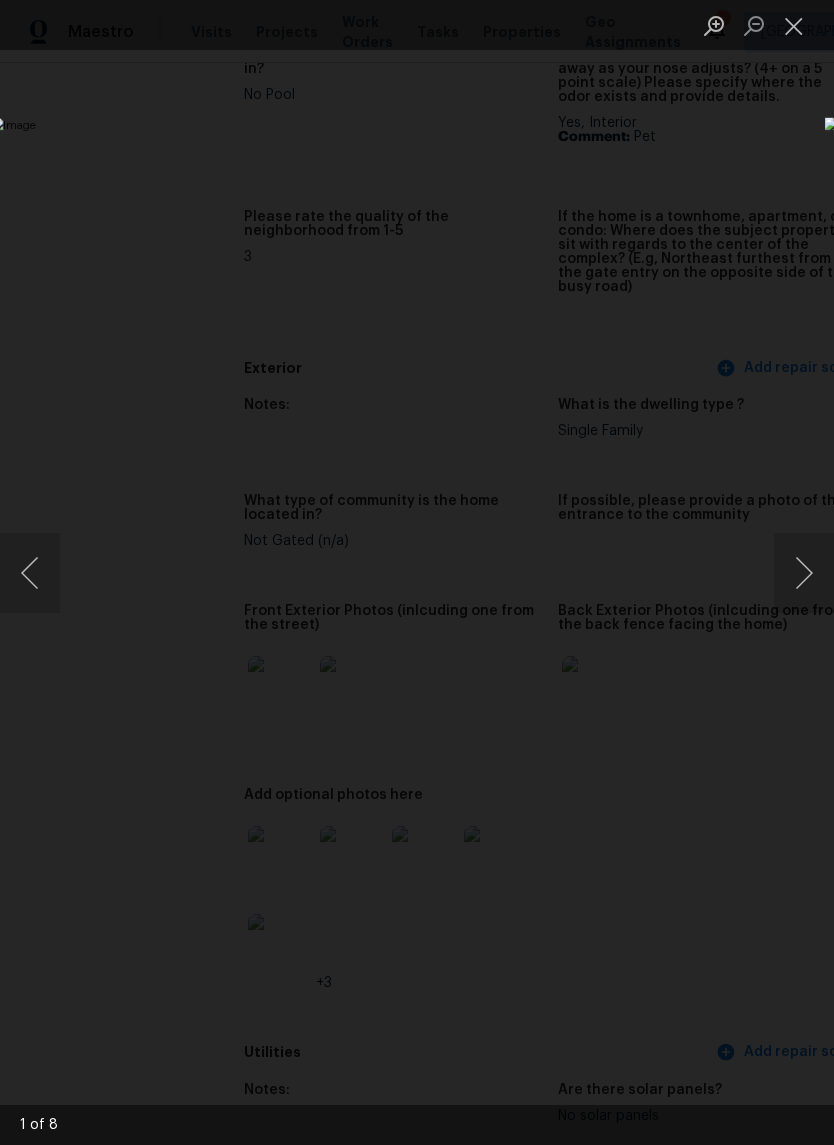 click at bounding box center (804, 573) 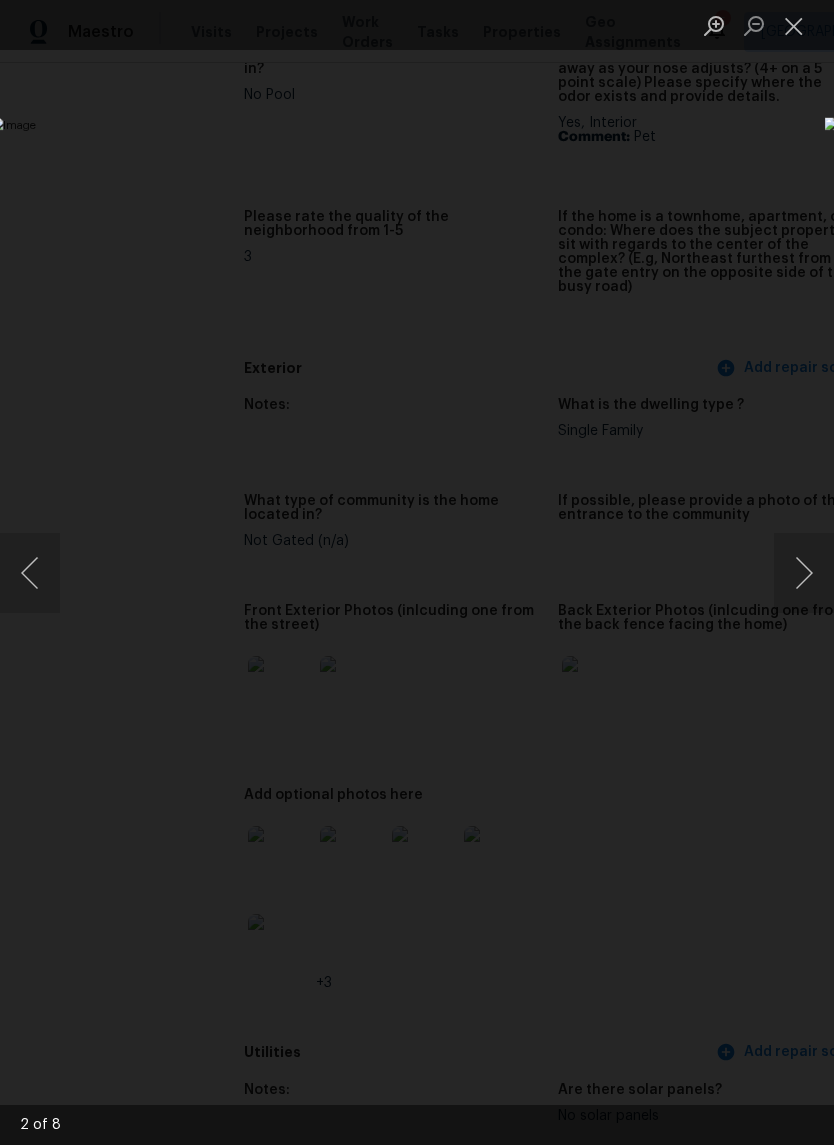 click at bounding box center (804, 573) 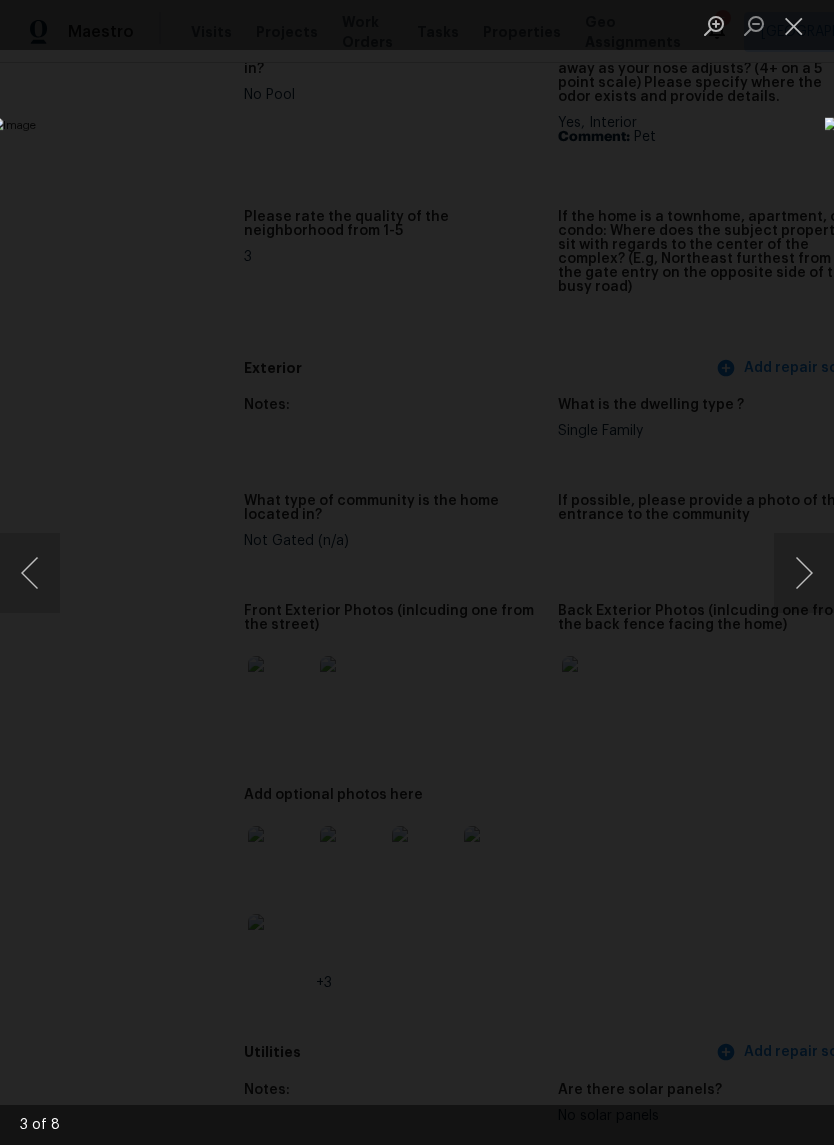 click at bounding box center (804, 573) 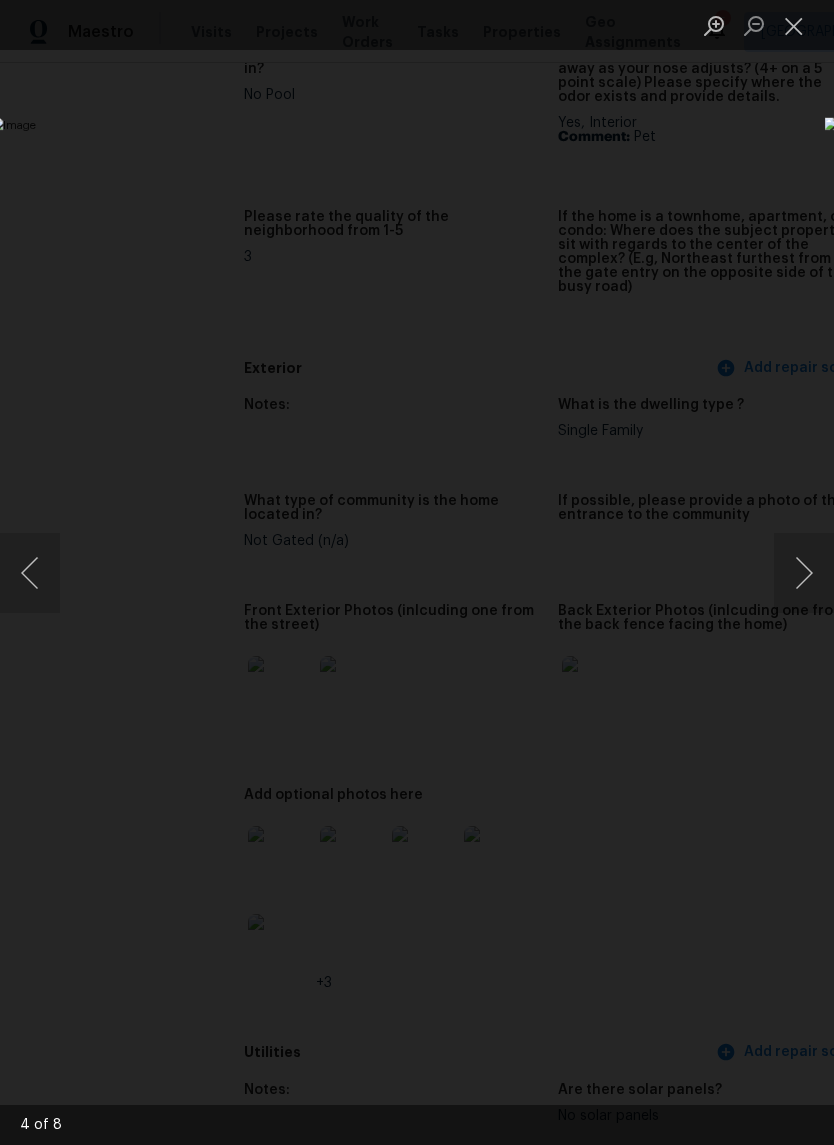 click at bounding box center [804, 573] 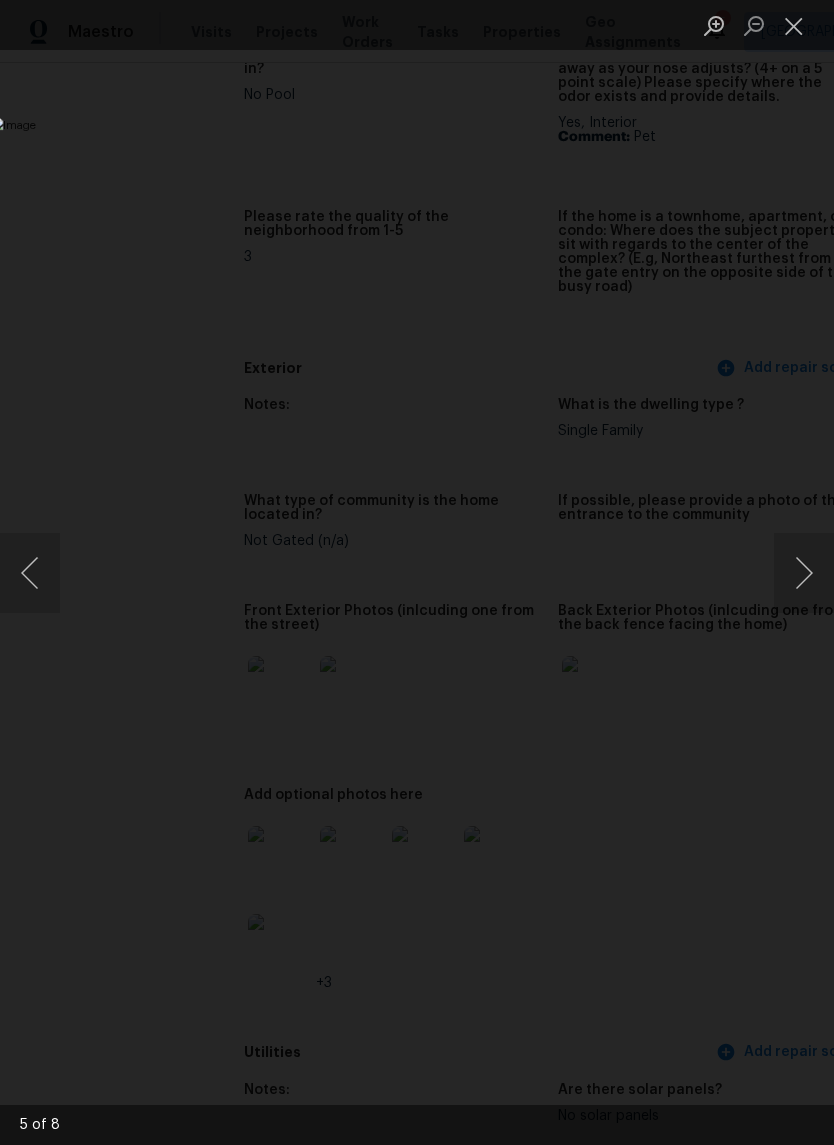 click at bounding box center (804, 573) 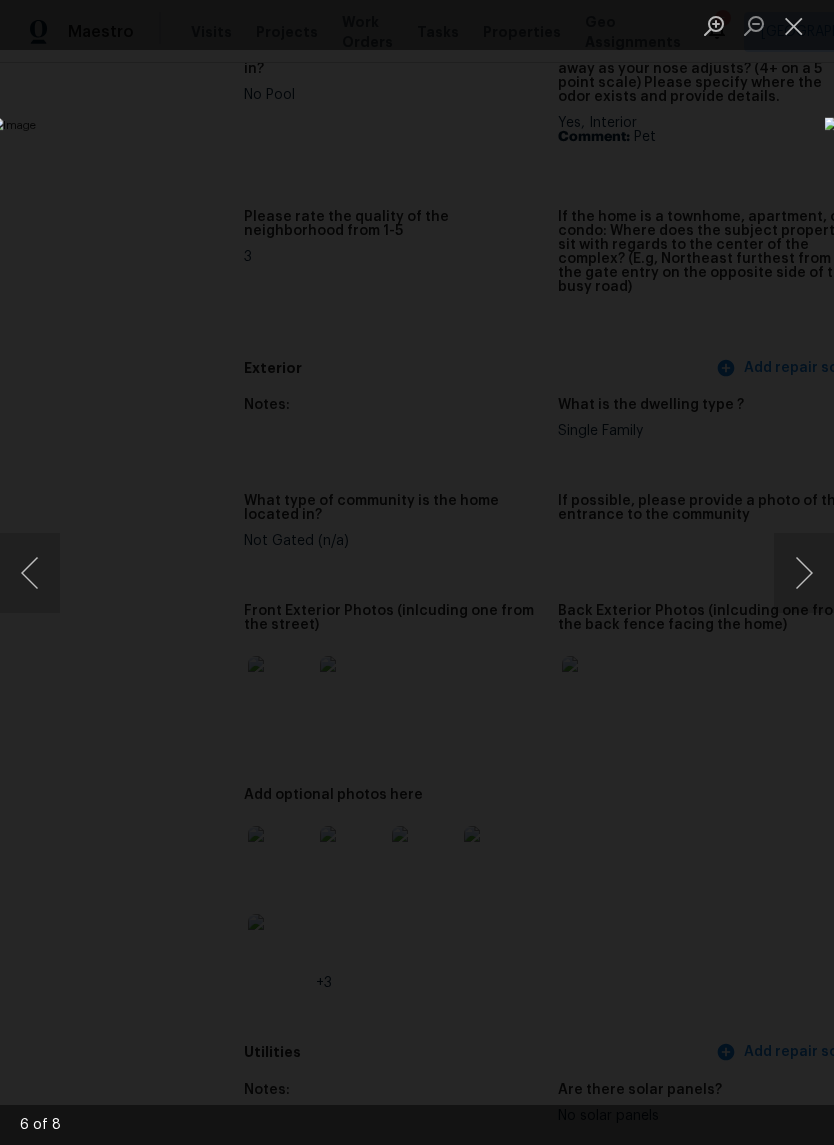 click at bounding box center (804, 573) 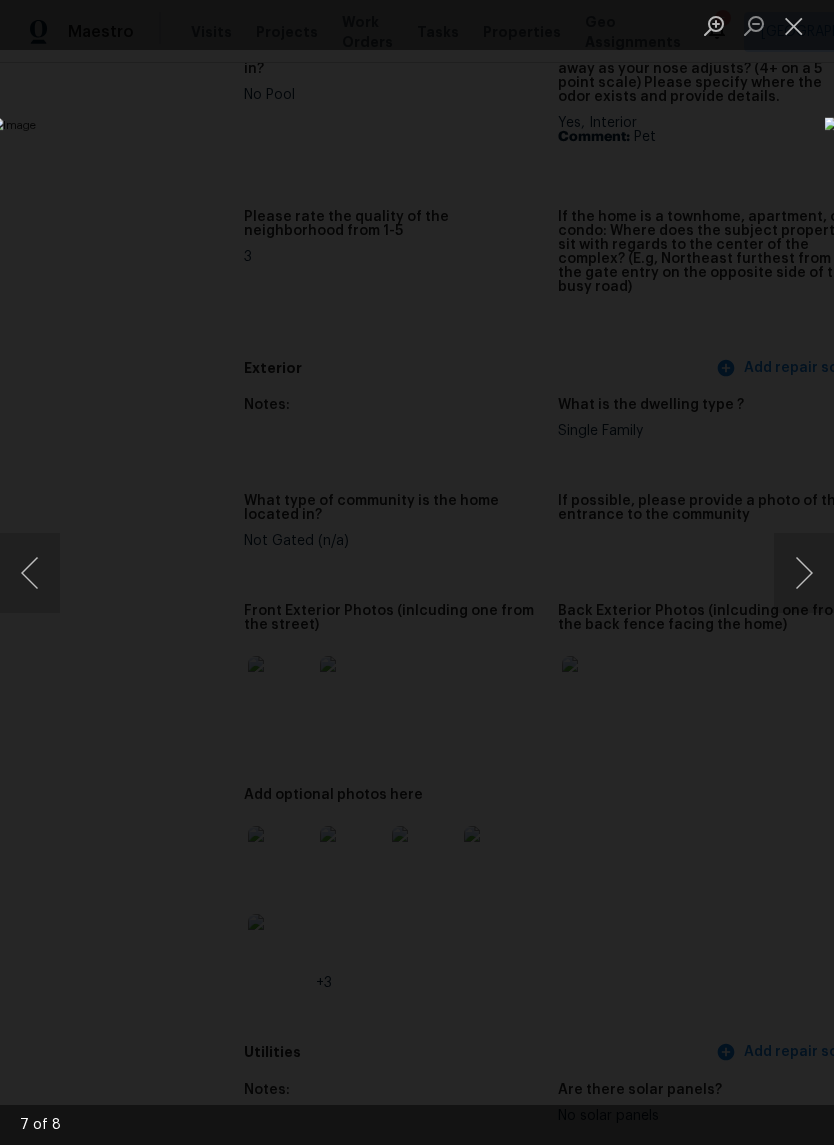click at bounding box center [794, 25] 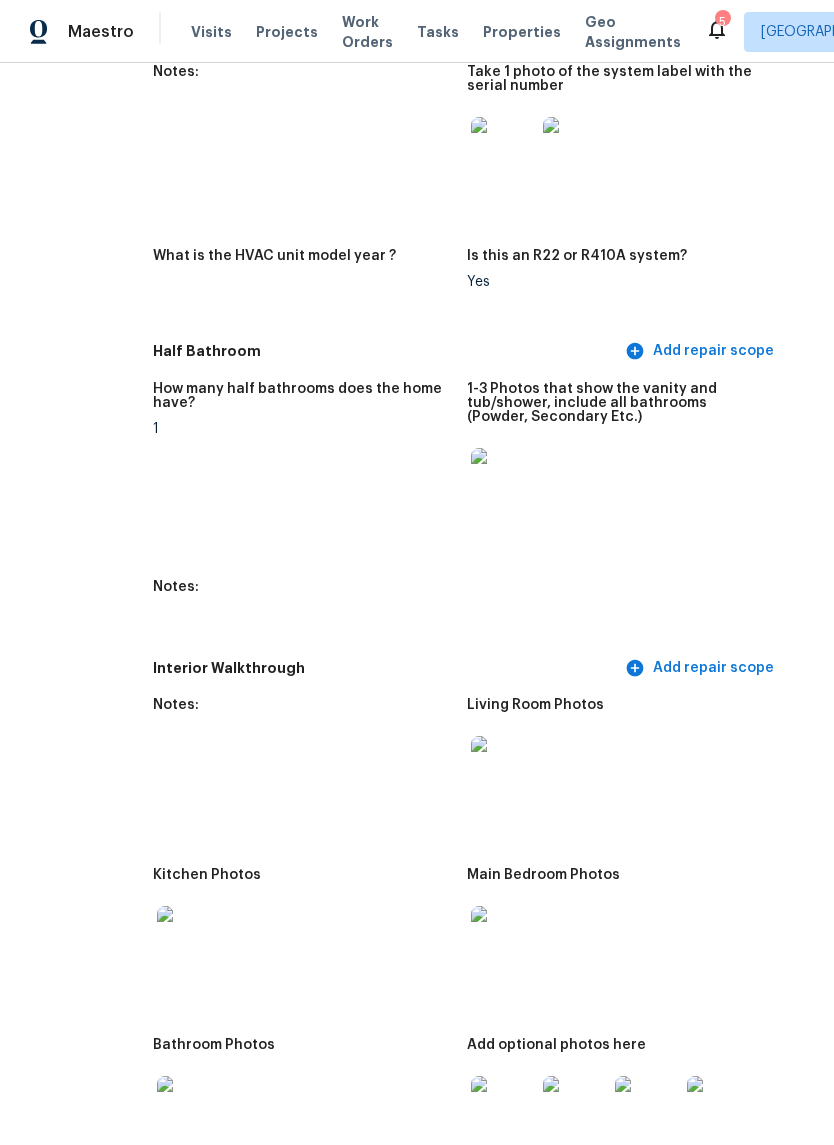 scroll, scrollTop: 2131, scrollLeft: 95, axis: both 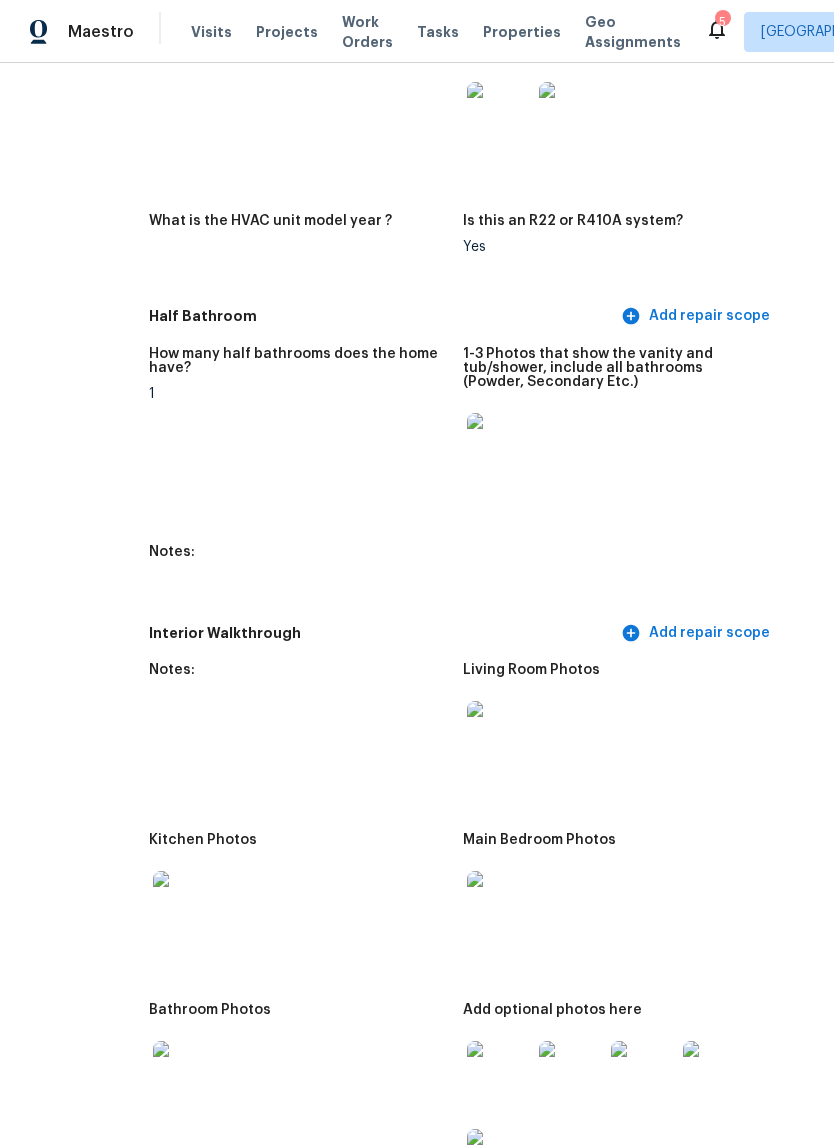 click at bounding box center [499, 733] 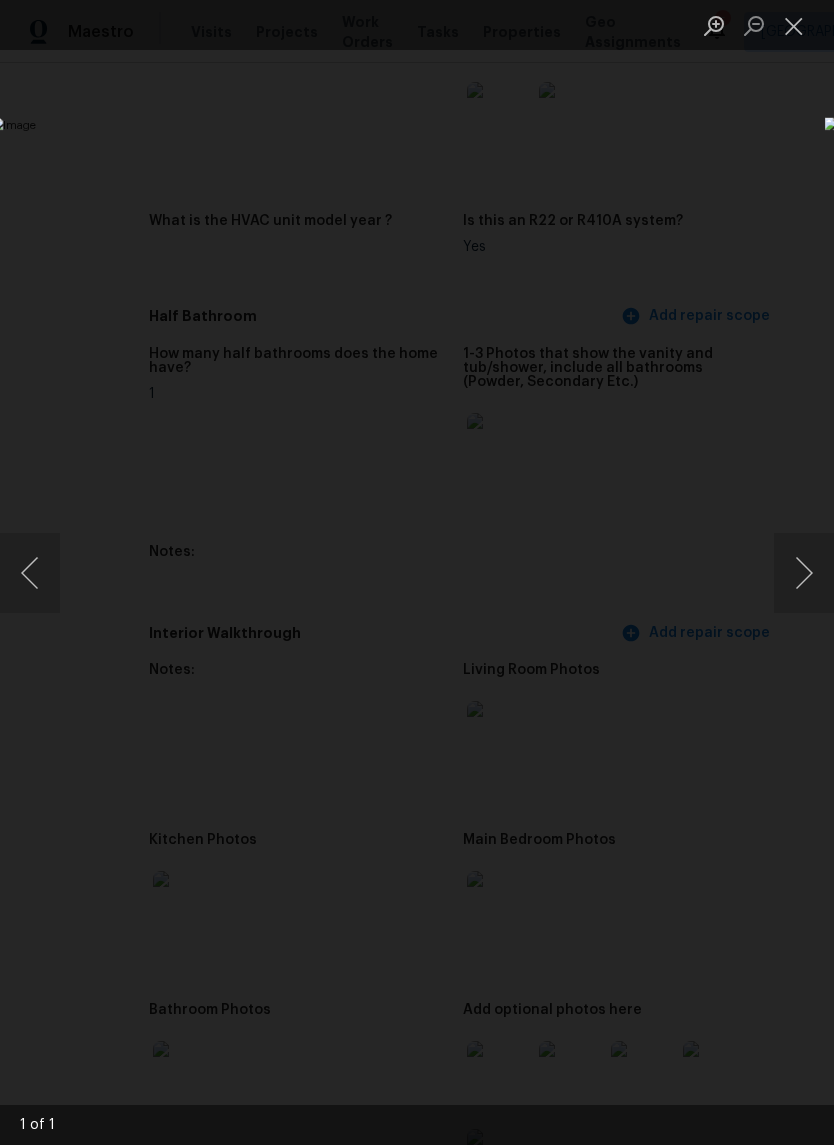 click at bounding box center (794, 25) 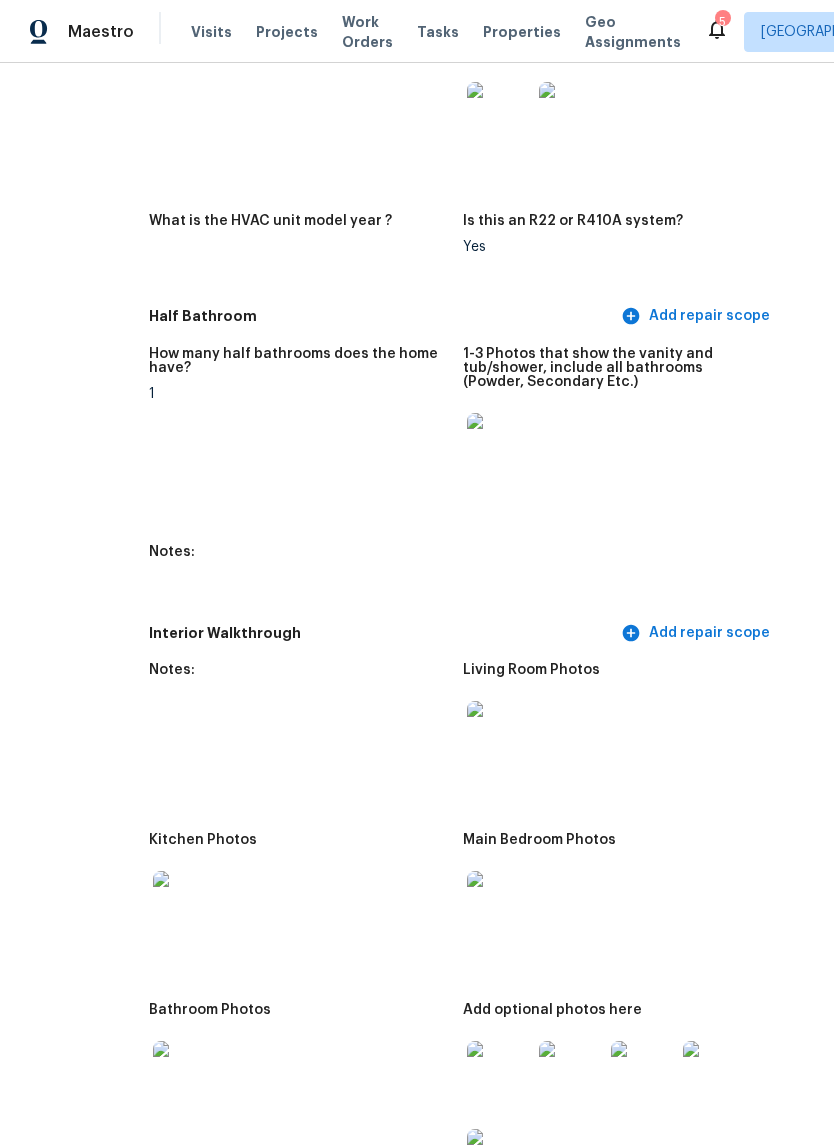scroll, scrollTop: 2541, scrollLeft: 94, axis: both 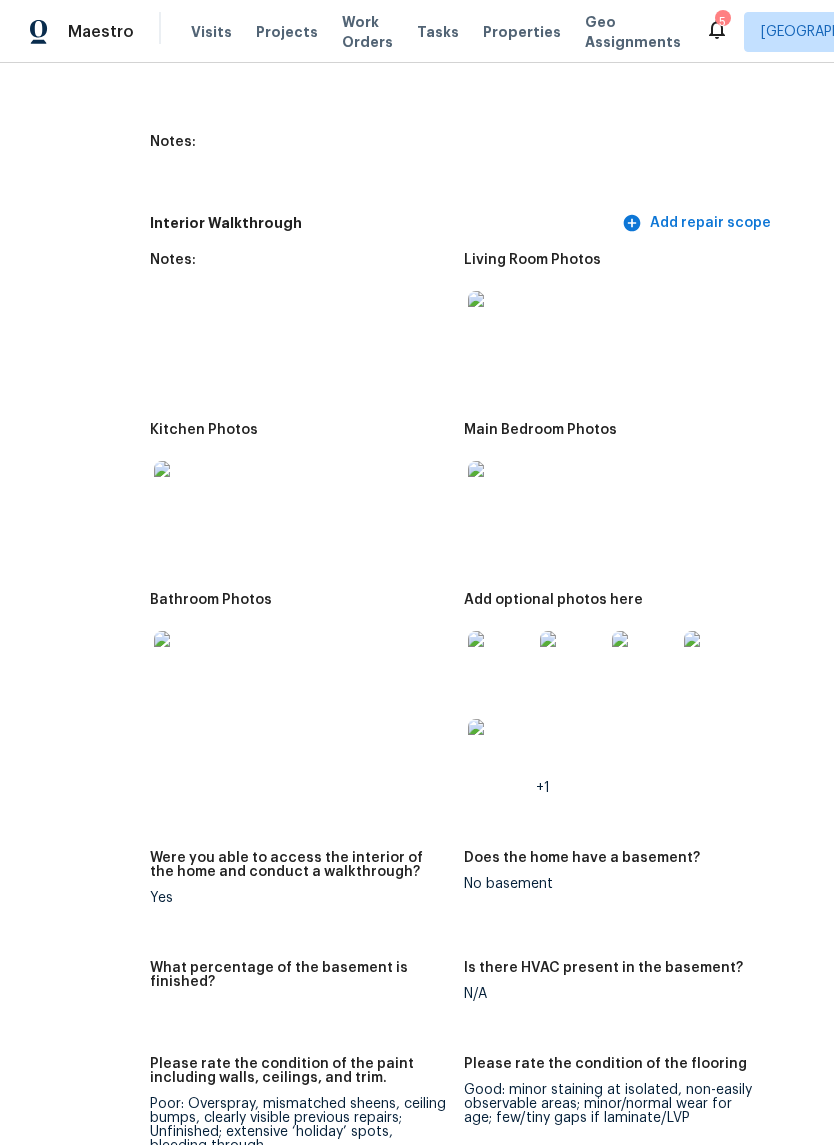 click at bounding box center [500, 663] 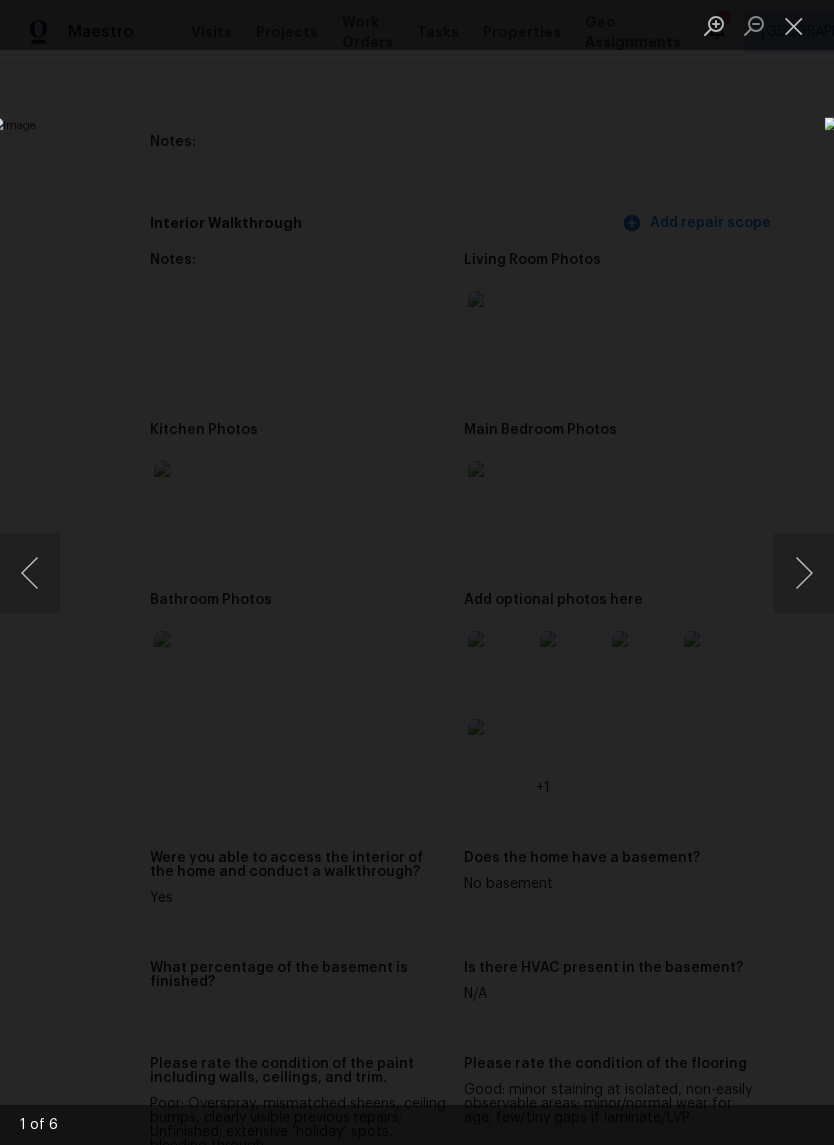 click at bounding box center [794, 25] 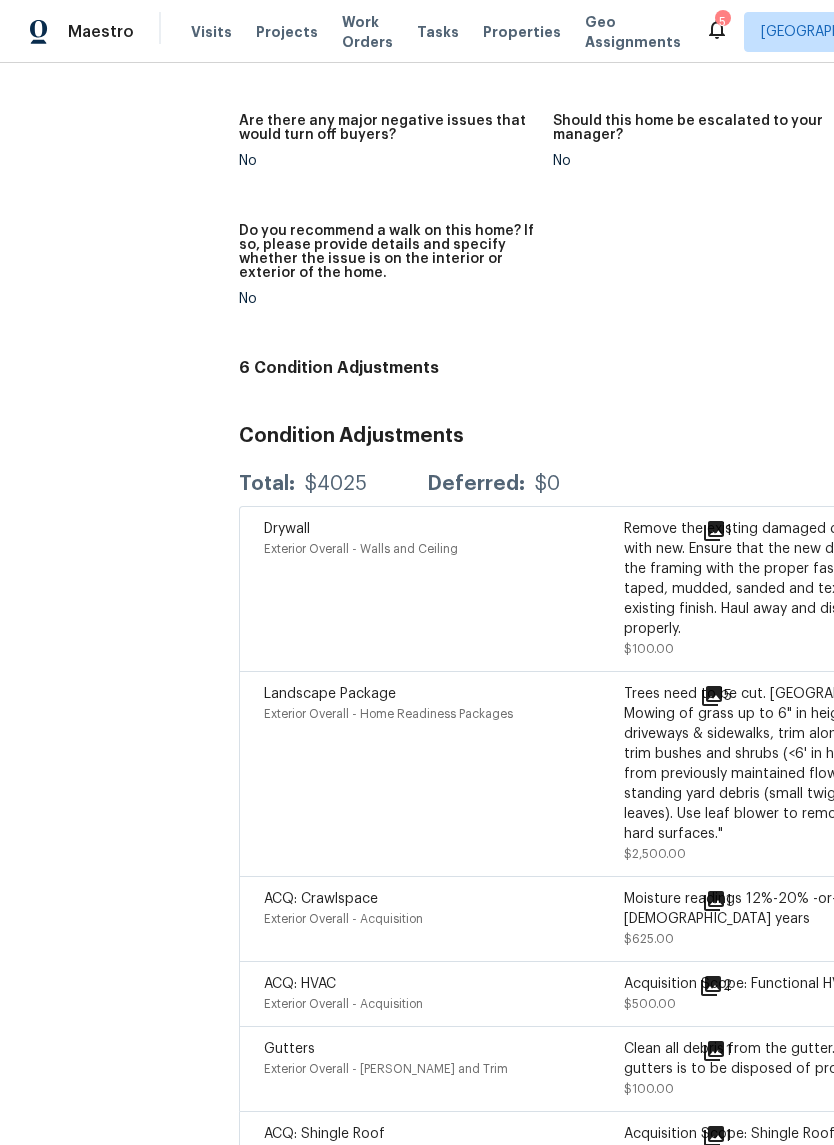 scroll, scrollTop: 5253, scrollLeft: 8, axis: both 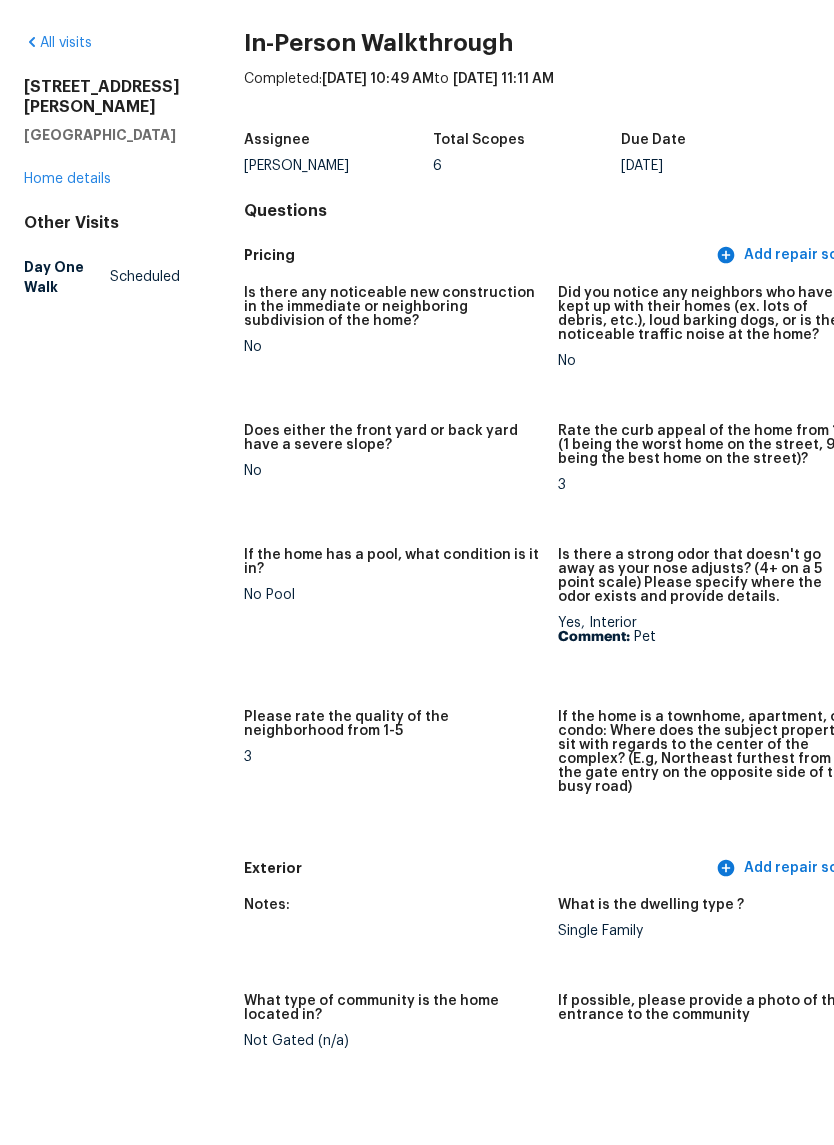 click on "Home details" at bounding box center (67, 249) 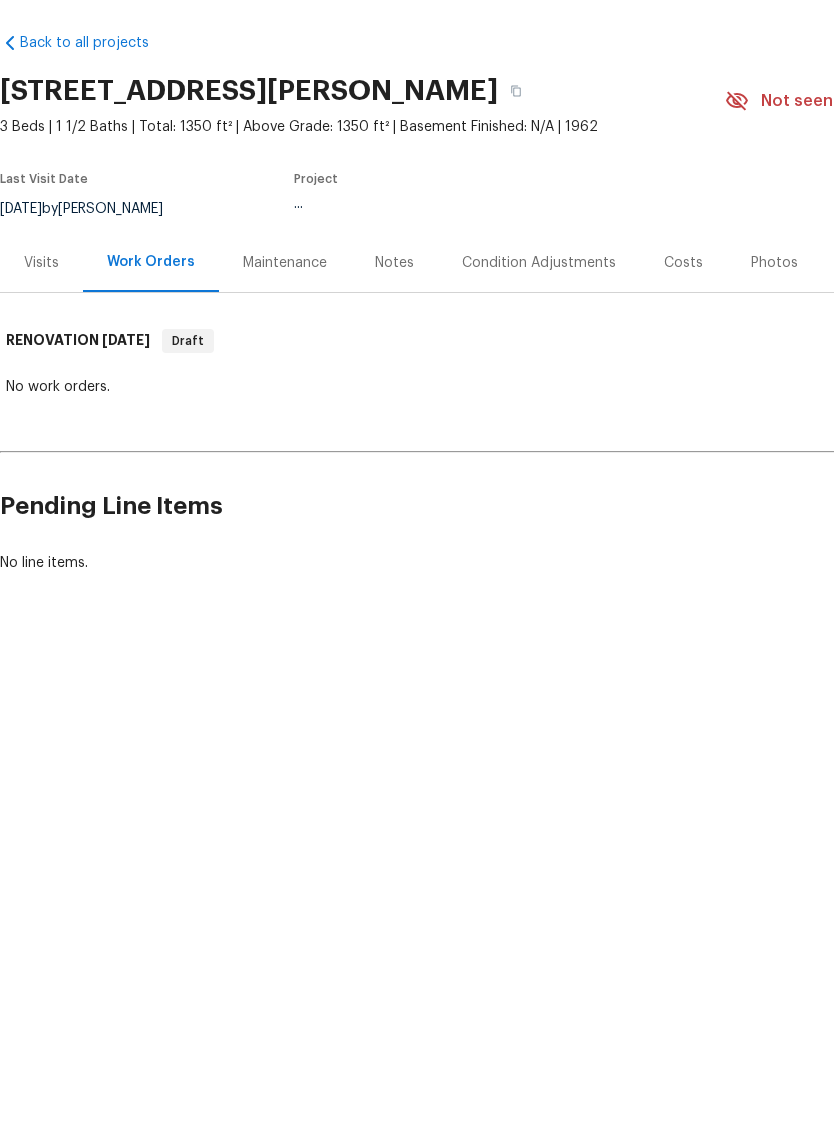 scroll, scrollTop: 0, scrollLeft: 0, axis: both 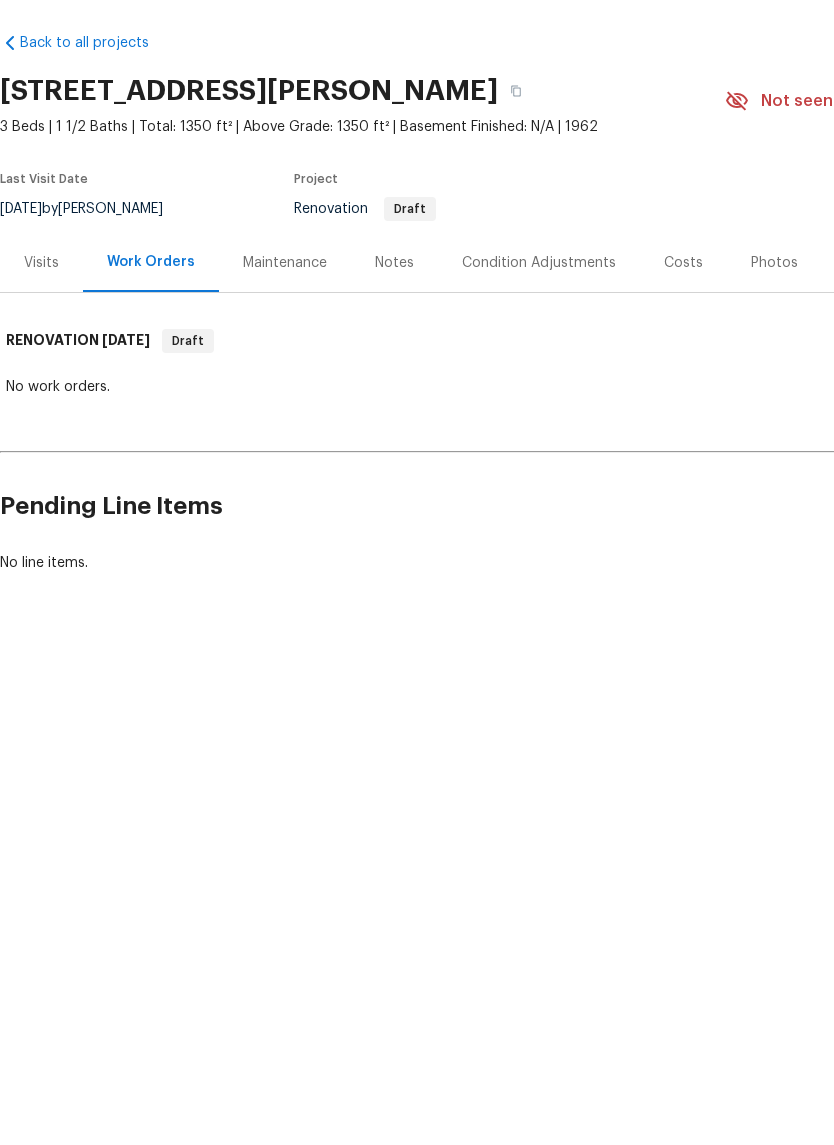 click on "Notes" at bounding box center (394, 333) 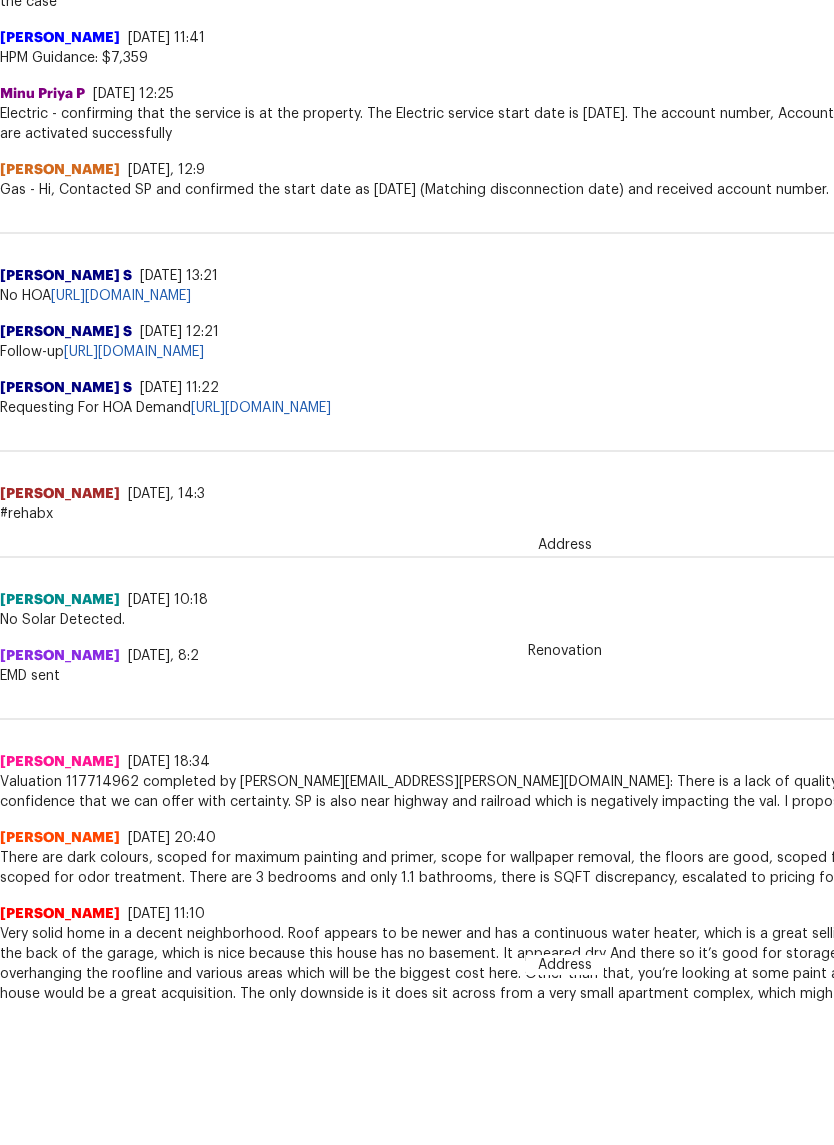 scroll, scrollTop: 731, scrollLeft: 0, axis: vertical 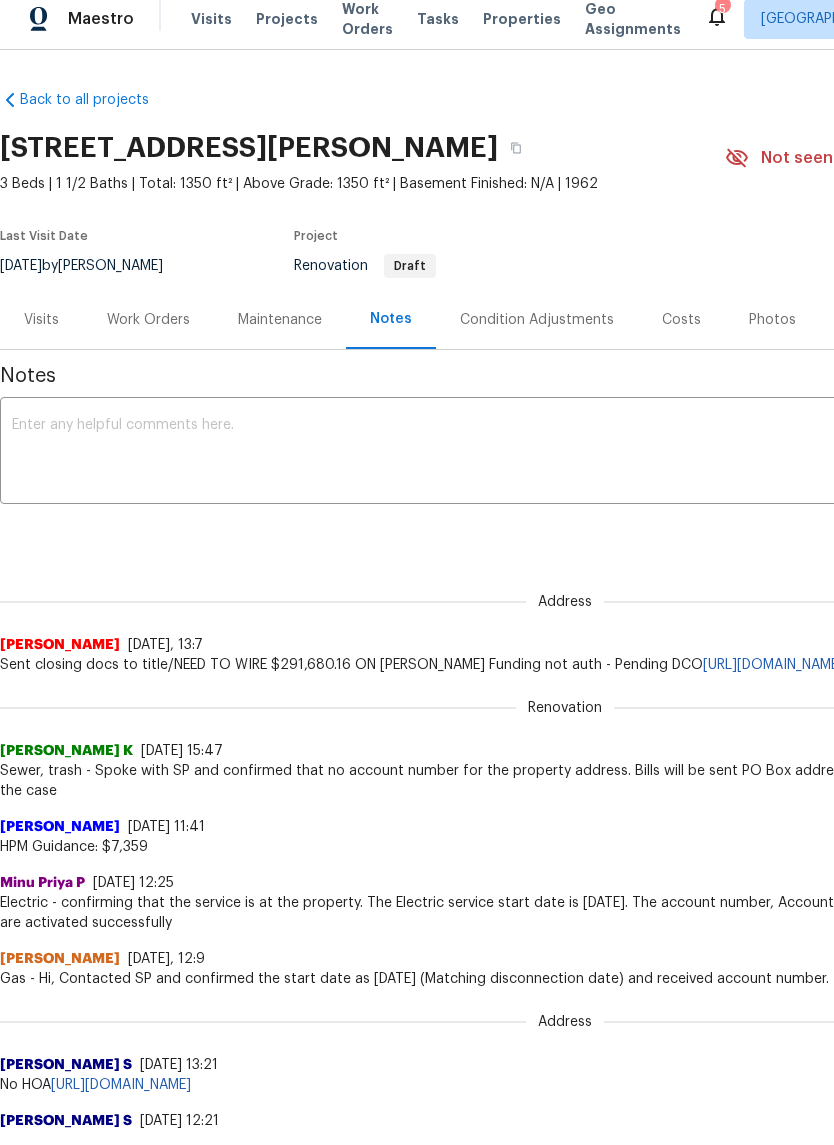 click on "Visits Projects Work Orders Tasks Properties Geo Assignments" at bounding box center (448, 19) 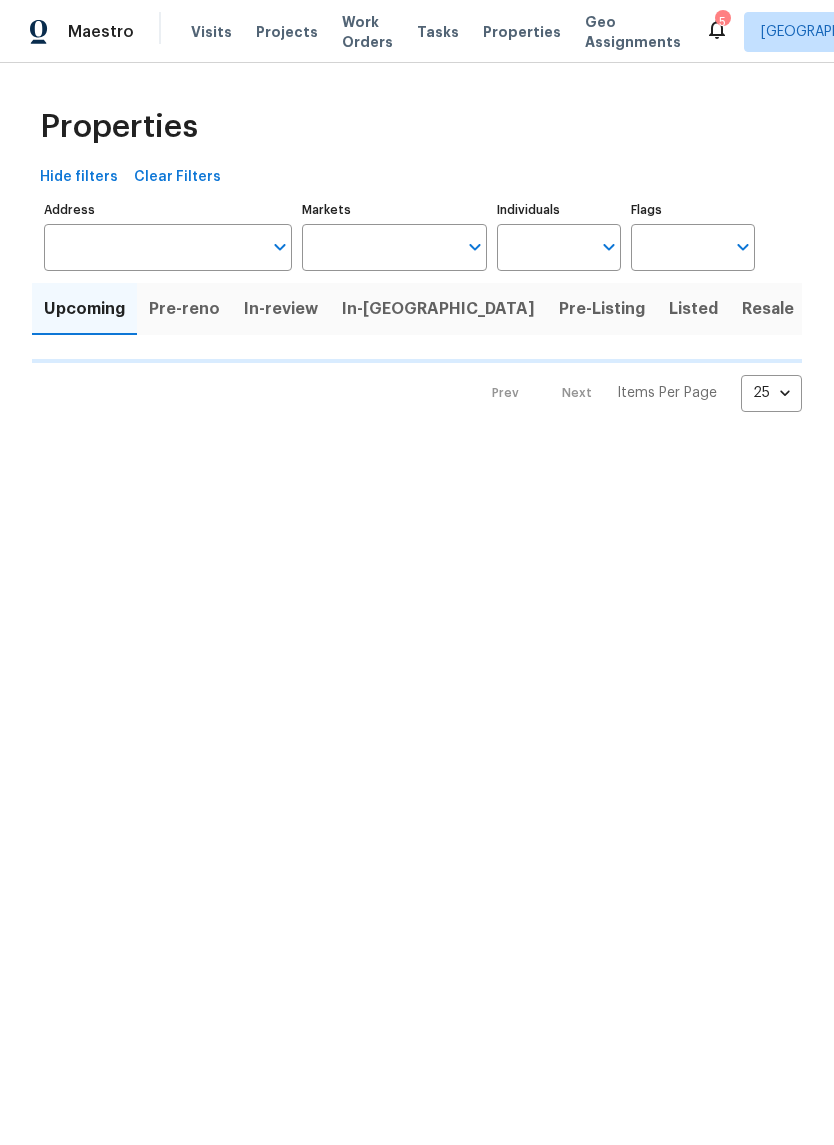 scroll, scrollTop: 0, scrollLeft: 0, axis: both 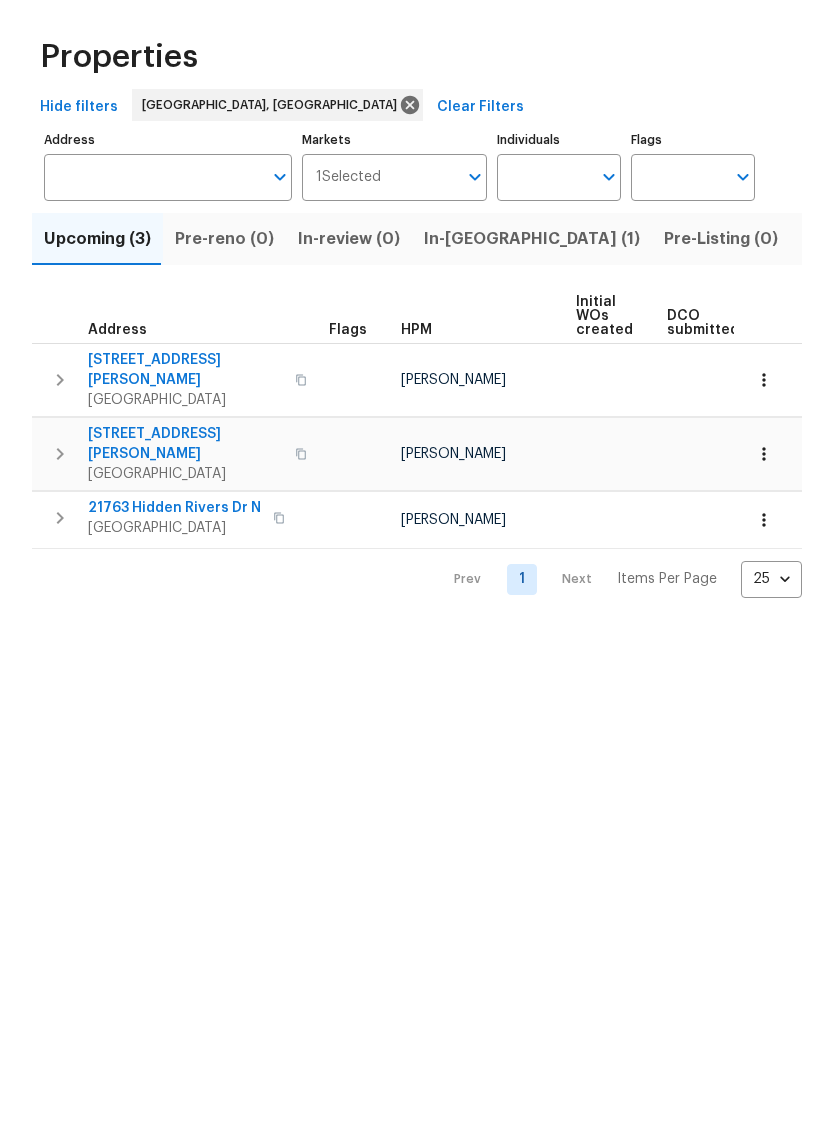 click on "In-[GEOGRAPHIC_DATA] (1)" at bounding box center (532, 309) 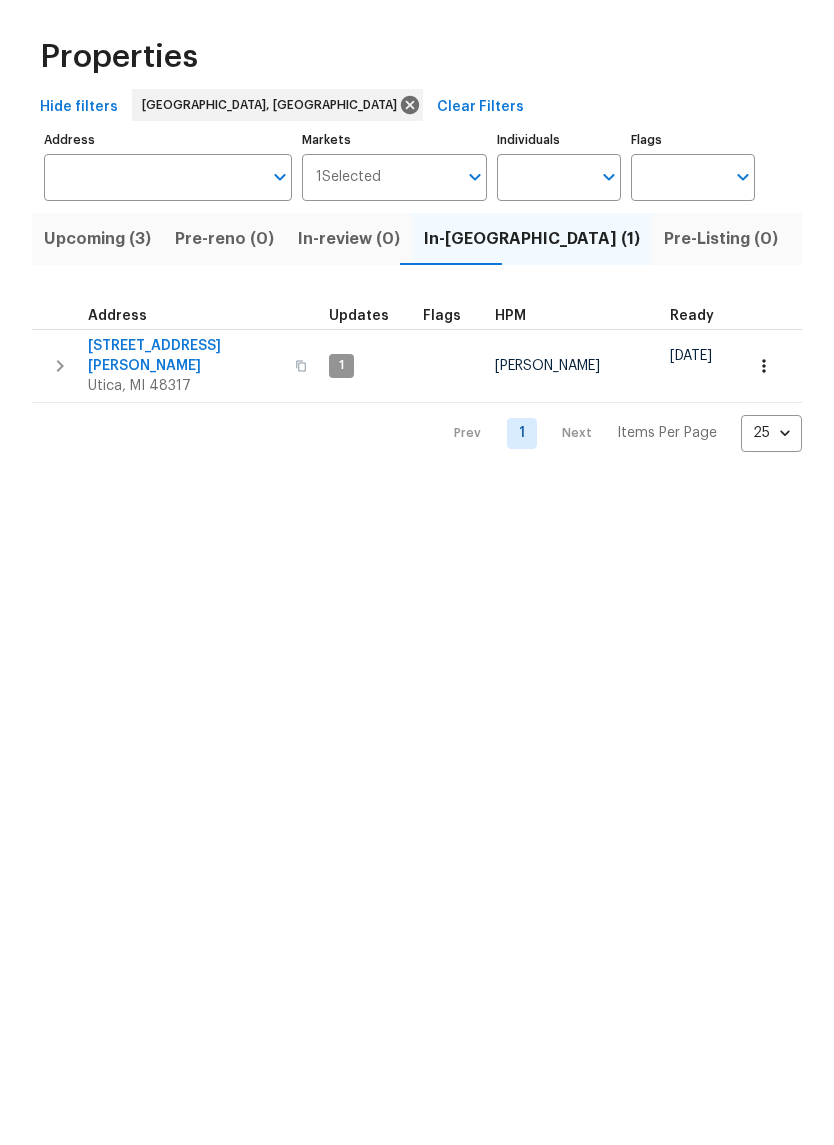 click on "Upcoming (3)" at bounding box center (97, 309) 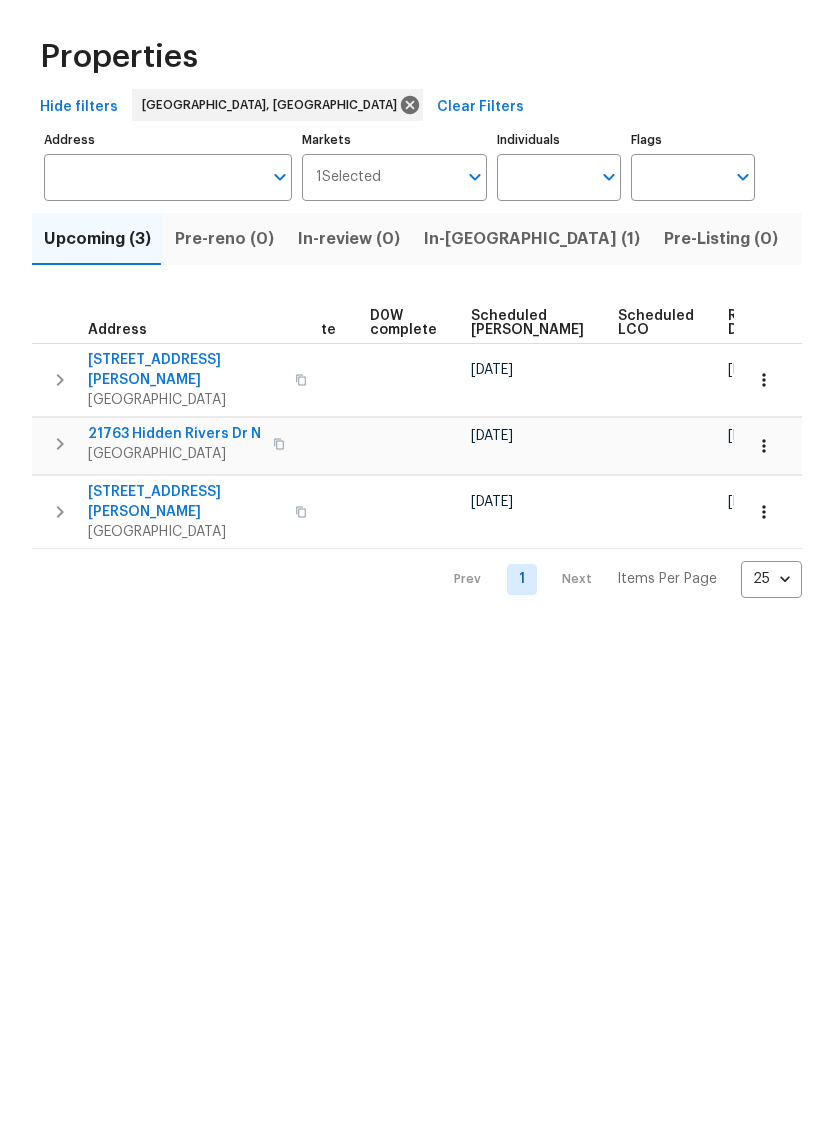 scroll, scrollTop: 0, scrollLeft: 503, axis: horizontal 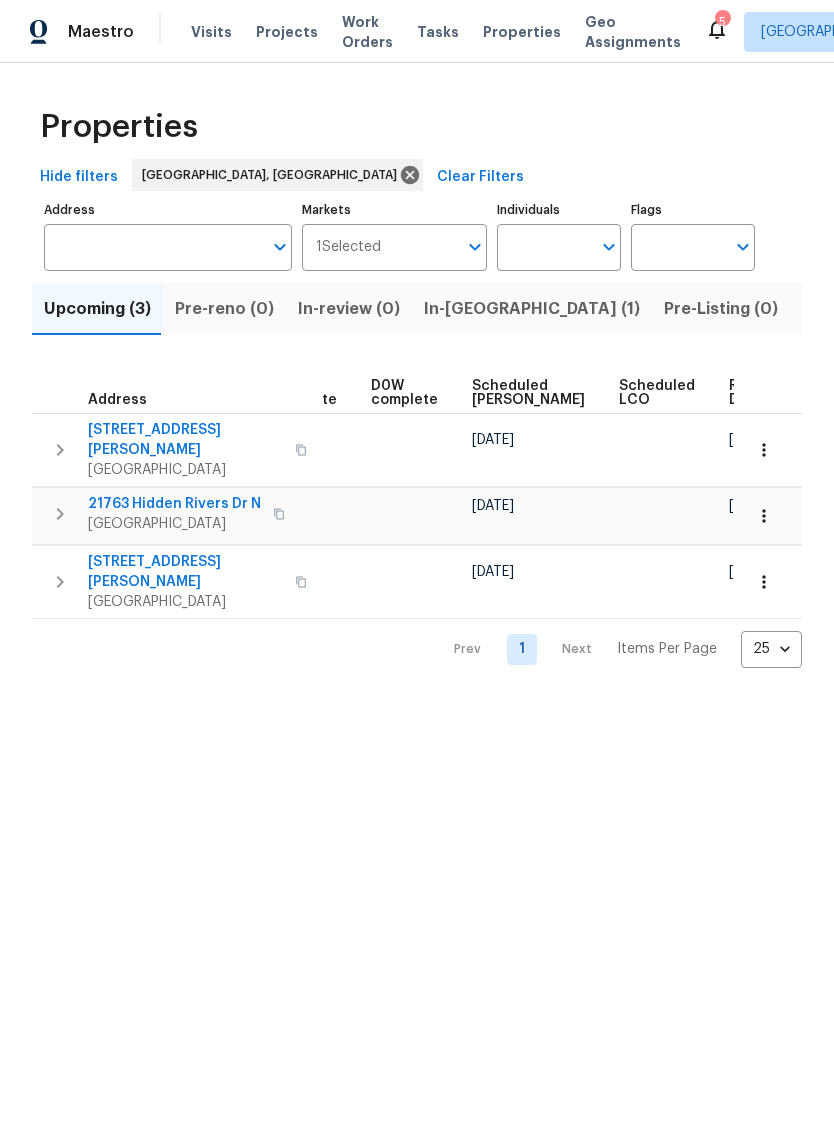 click on "Properties" at bounding box center [522, 32] 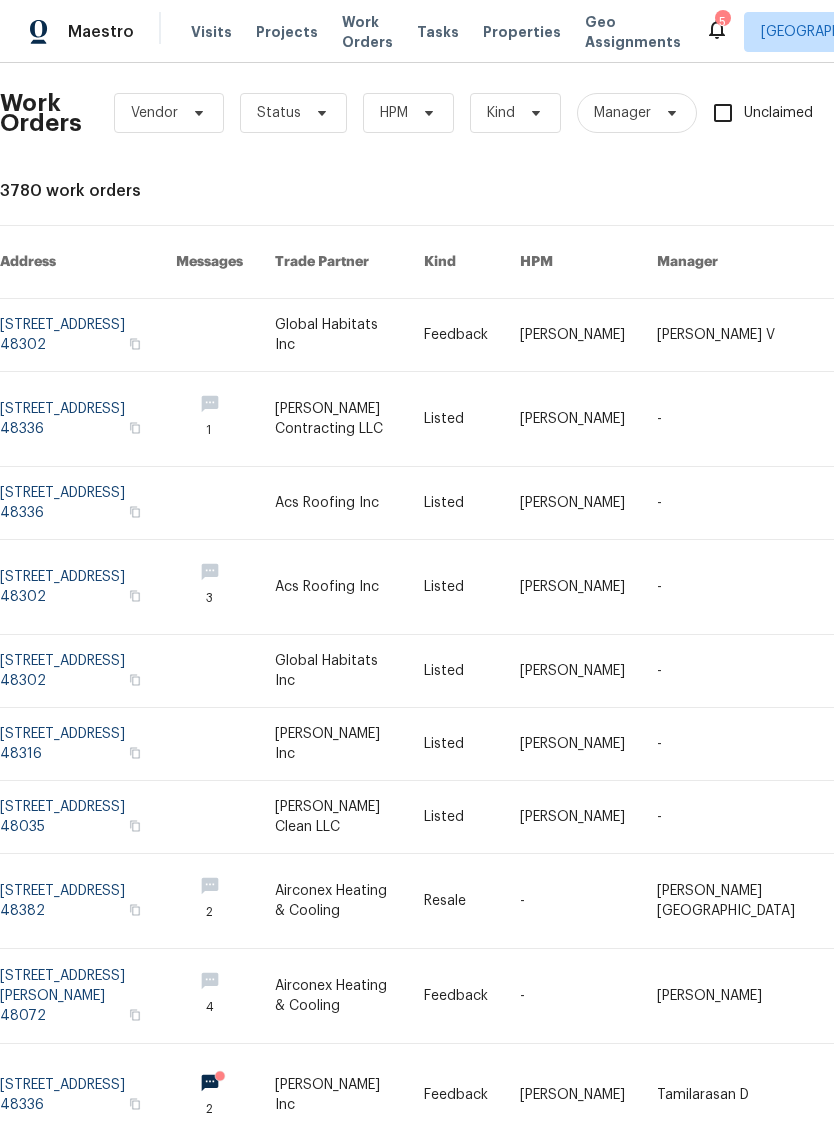 scroll, scrollTop: 10, scrollLeft: 0, axis: vertical 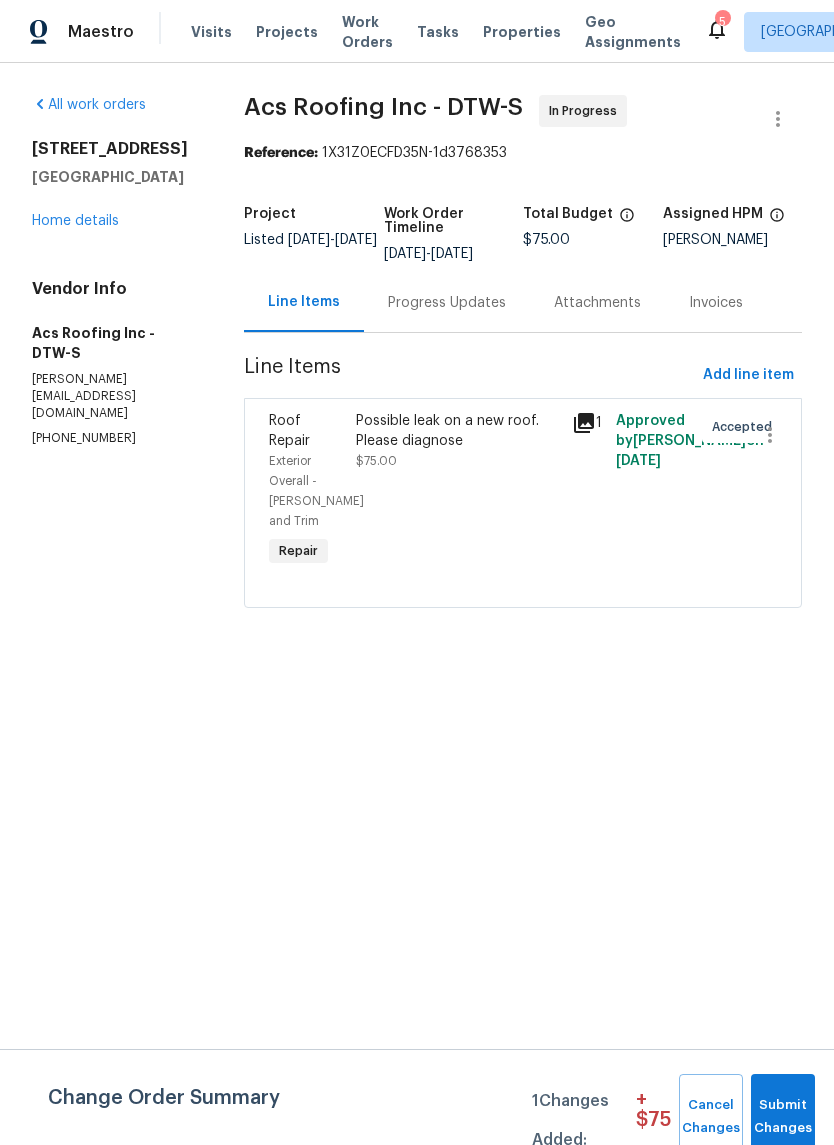 click on "Progress Updates" at bounding box center [447, 302] 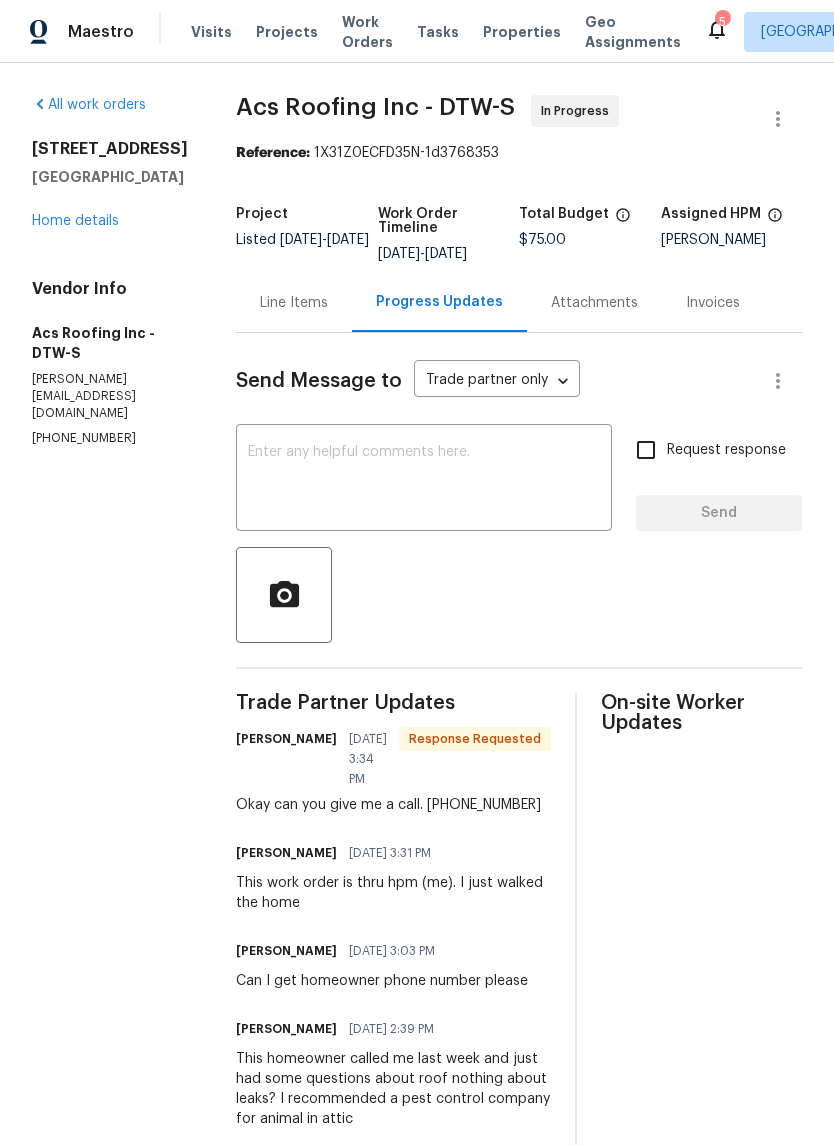 click on "Line Items" at bounding box center [294, 303] 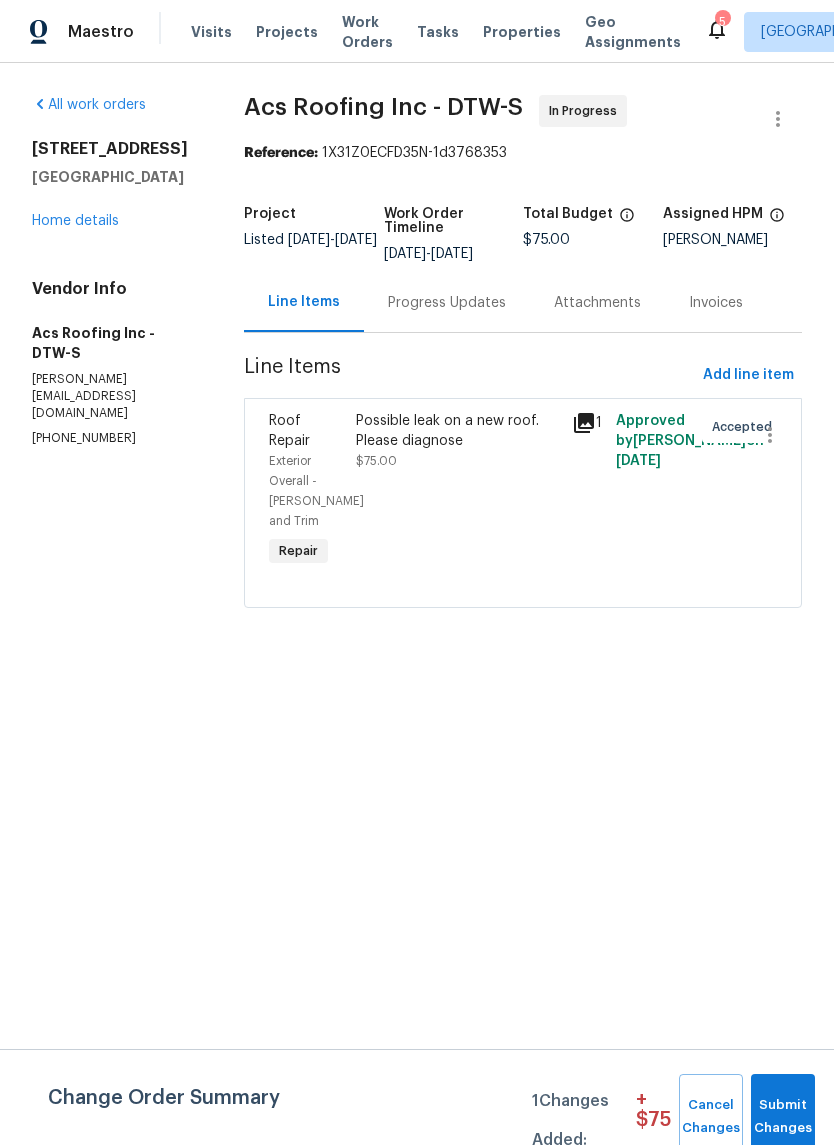 click on "Work Orders" at bounding box center (367, 32) 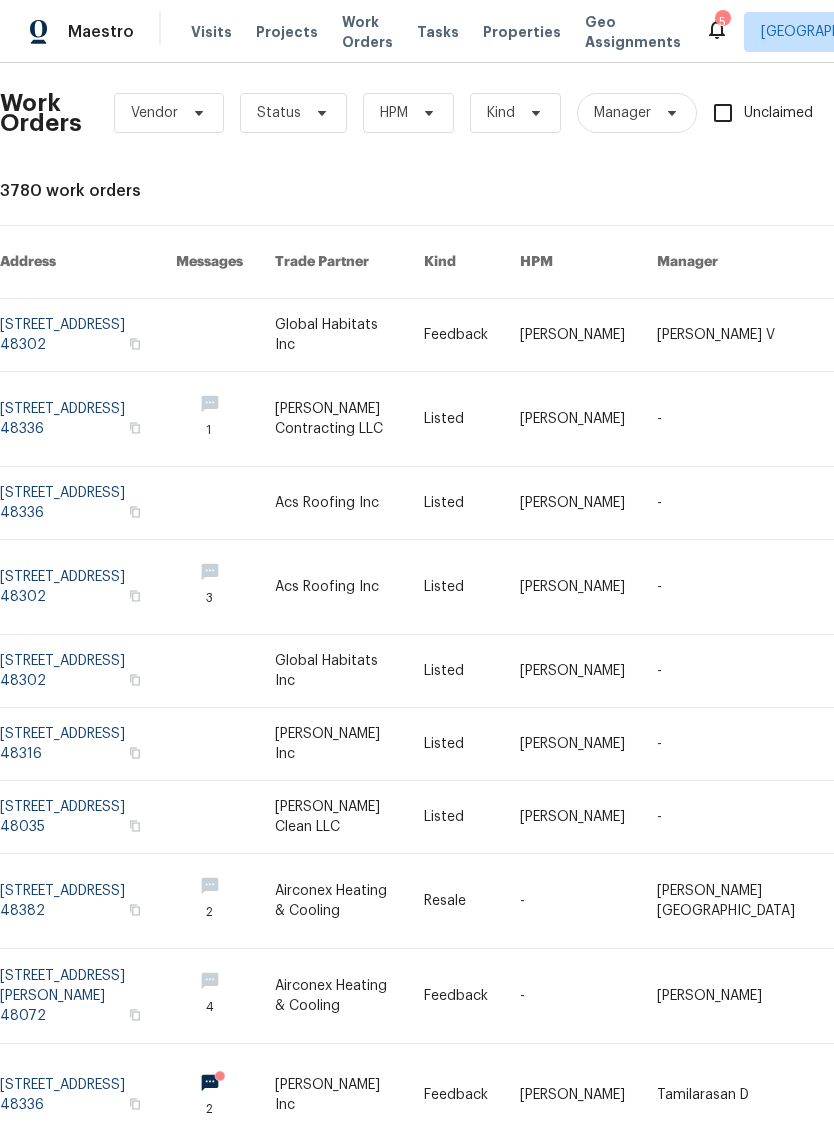 scroll, scrollTop: 10, scrollLeft: 0, axis: vertical 